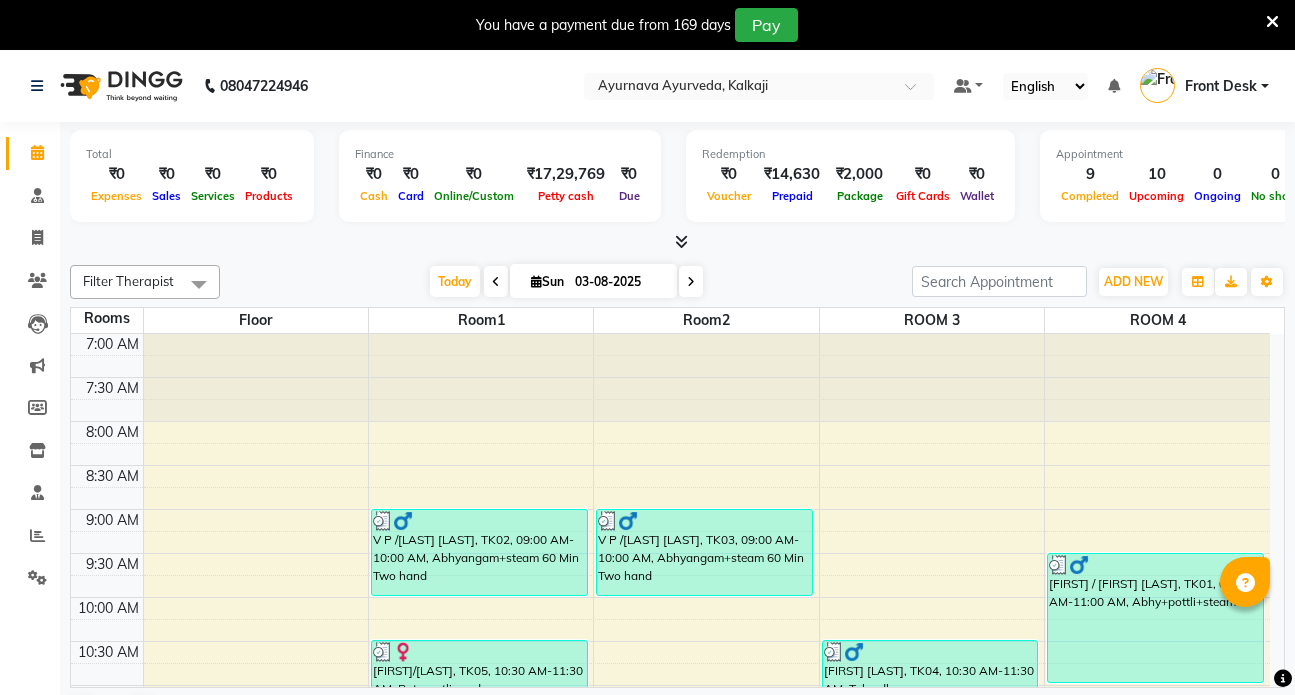scroll, scrollTop: 0, scrollLeft: 0, axis: both 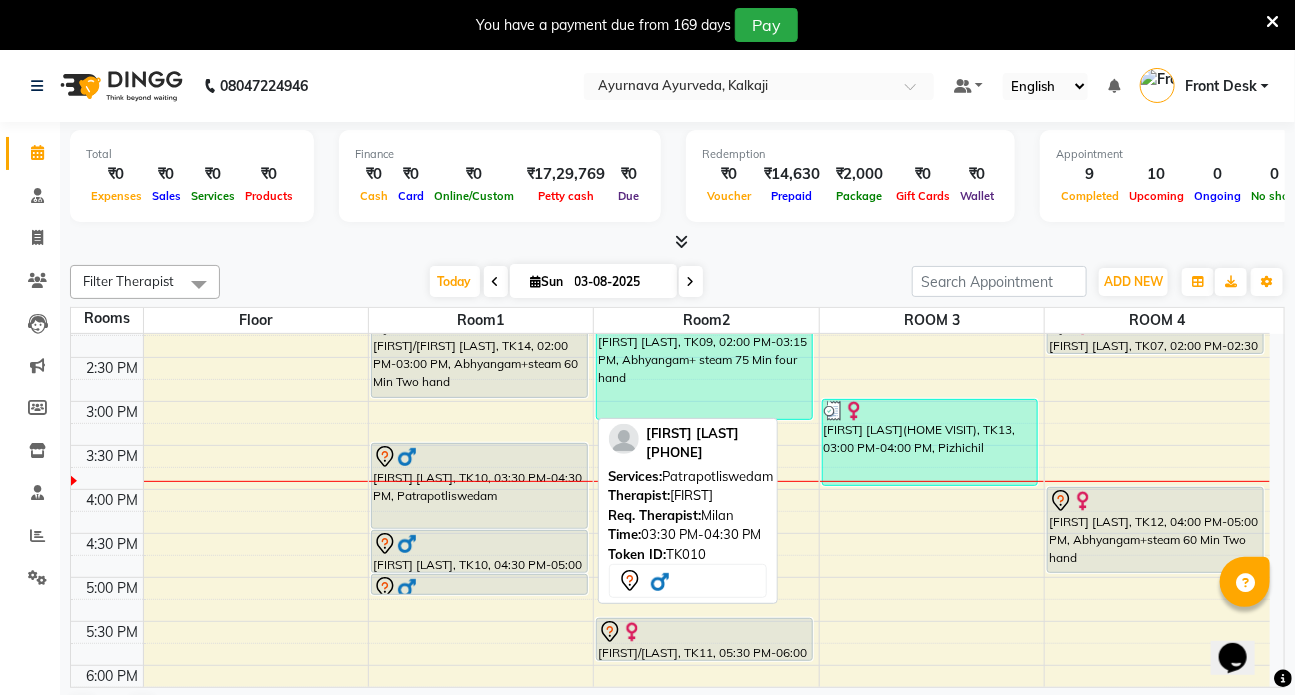 click on "[FIRST] [LAST], TK10, 03:30 PM-04:30 PM, Patrapotliswedam" at bounding box center [479, 486] 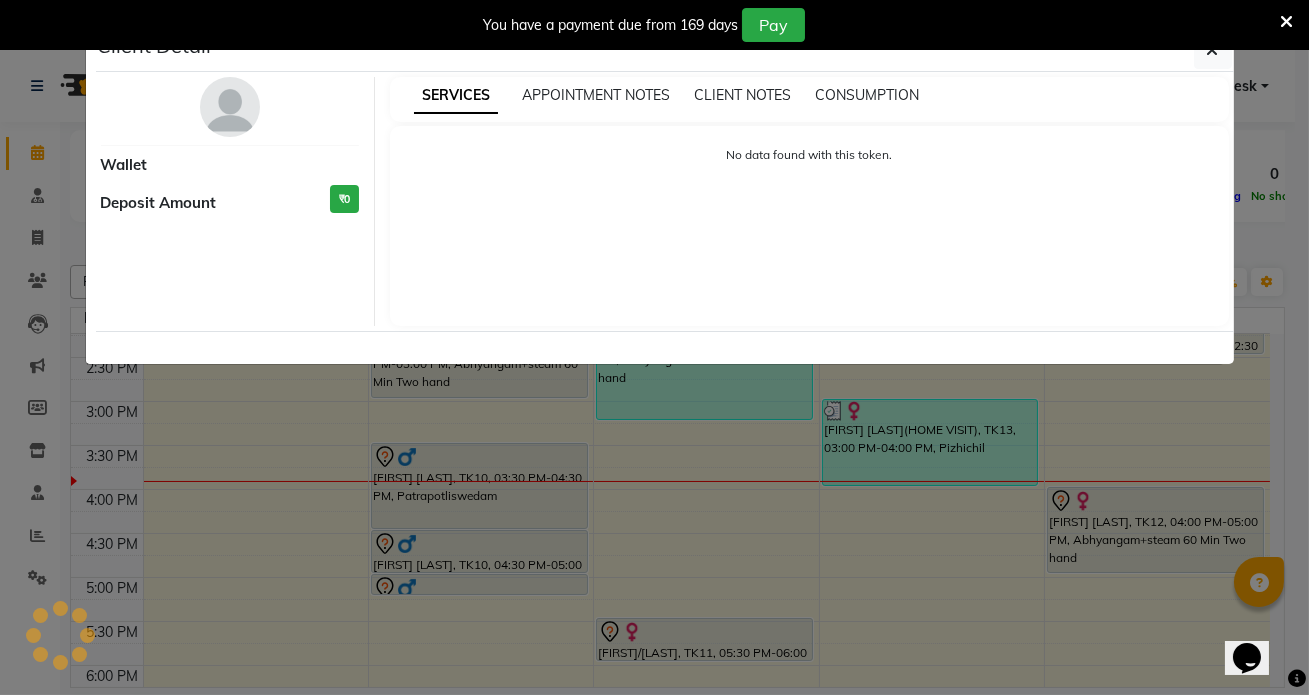 select on "7" 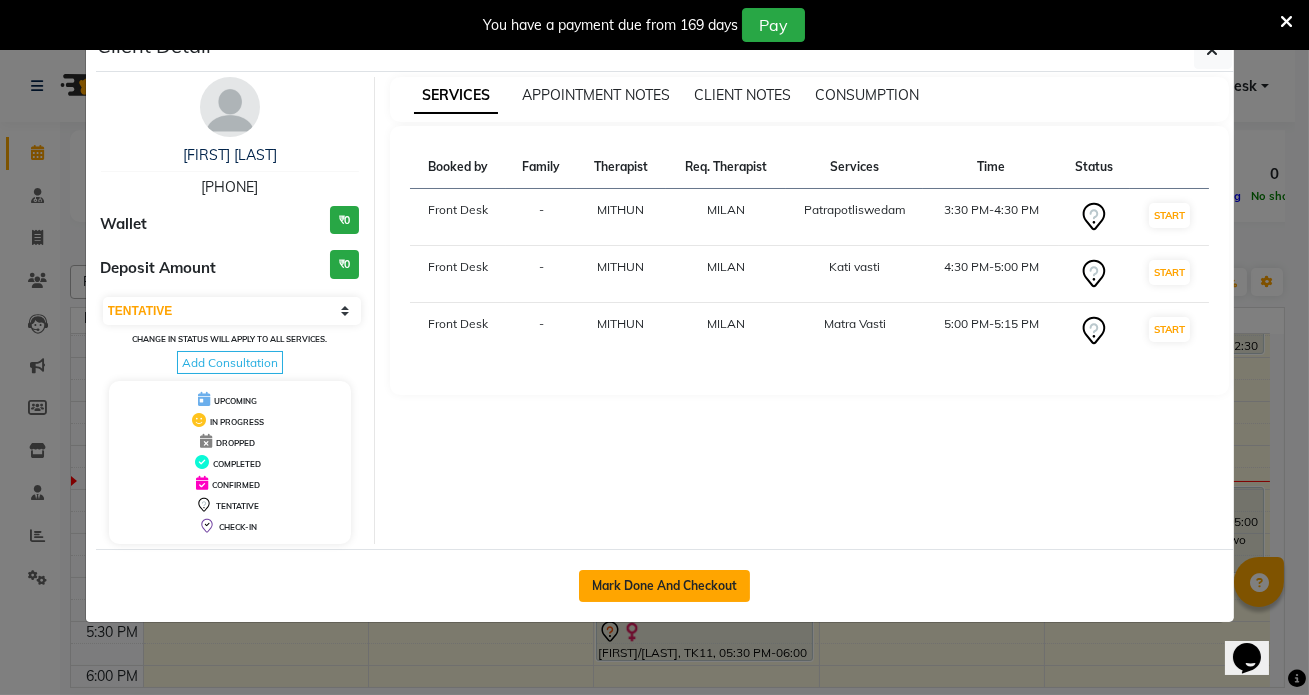 click on "Mark Done And Checkout" 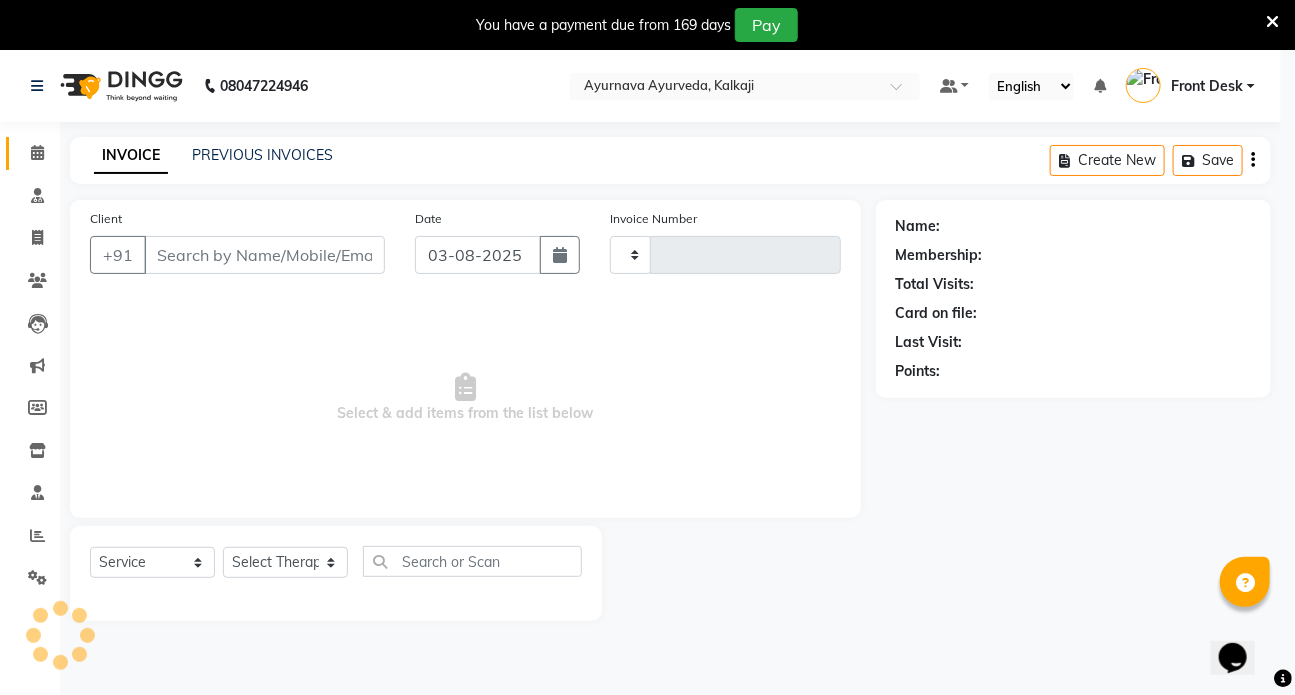 type on "1048" 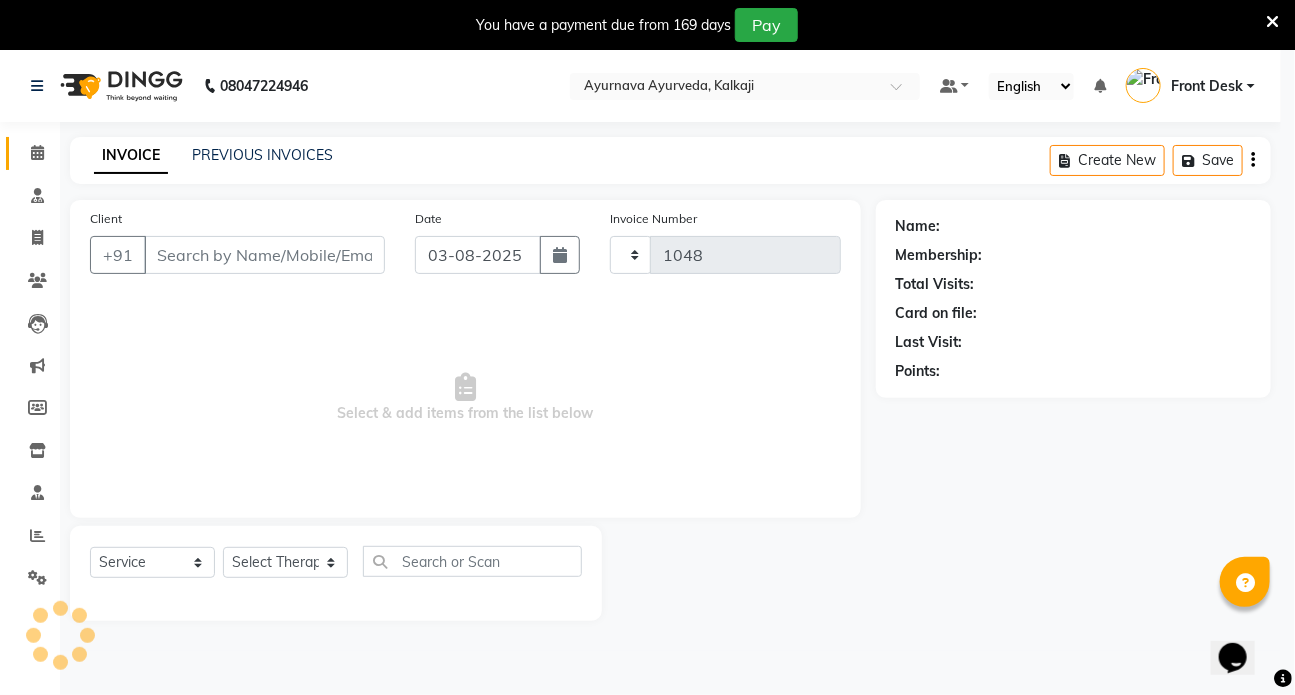 select on "5585" 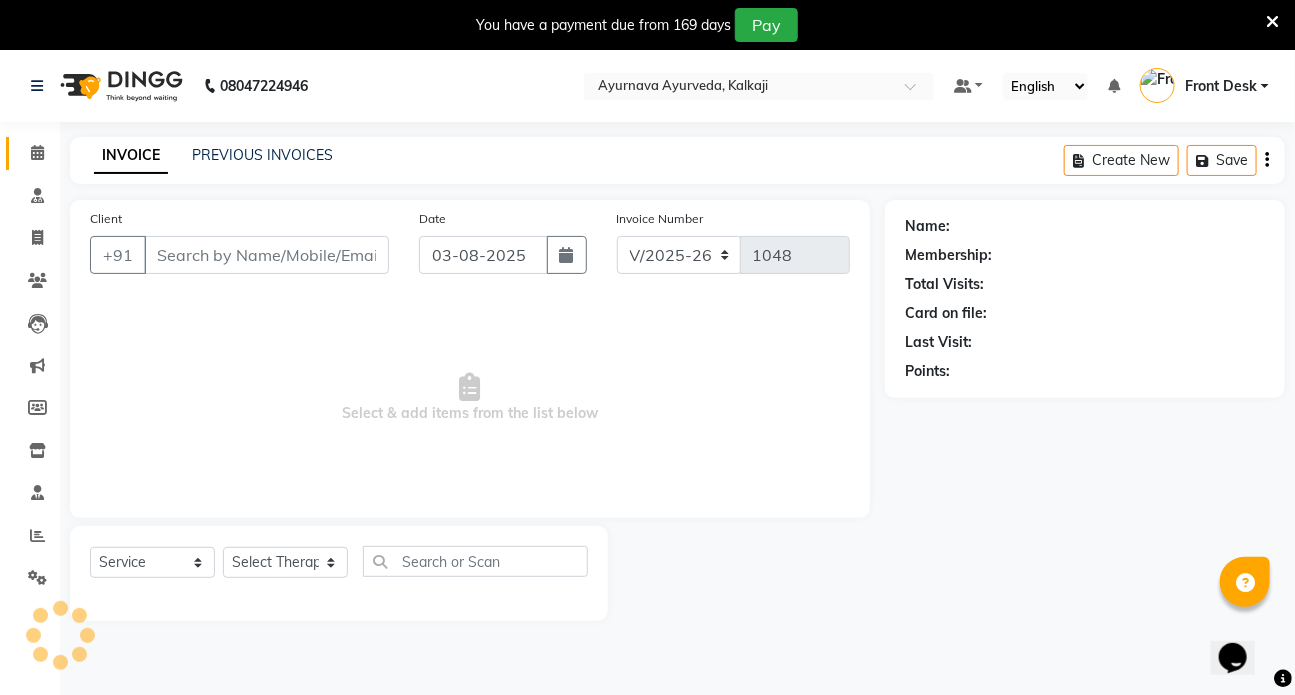 type on "[PHONE]" 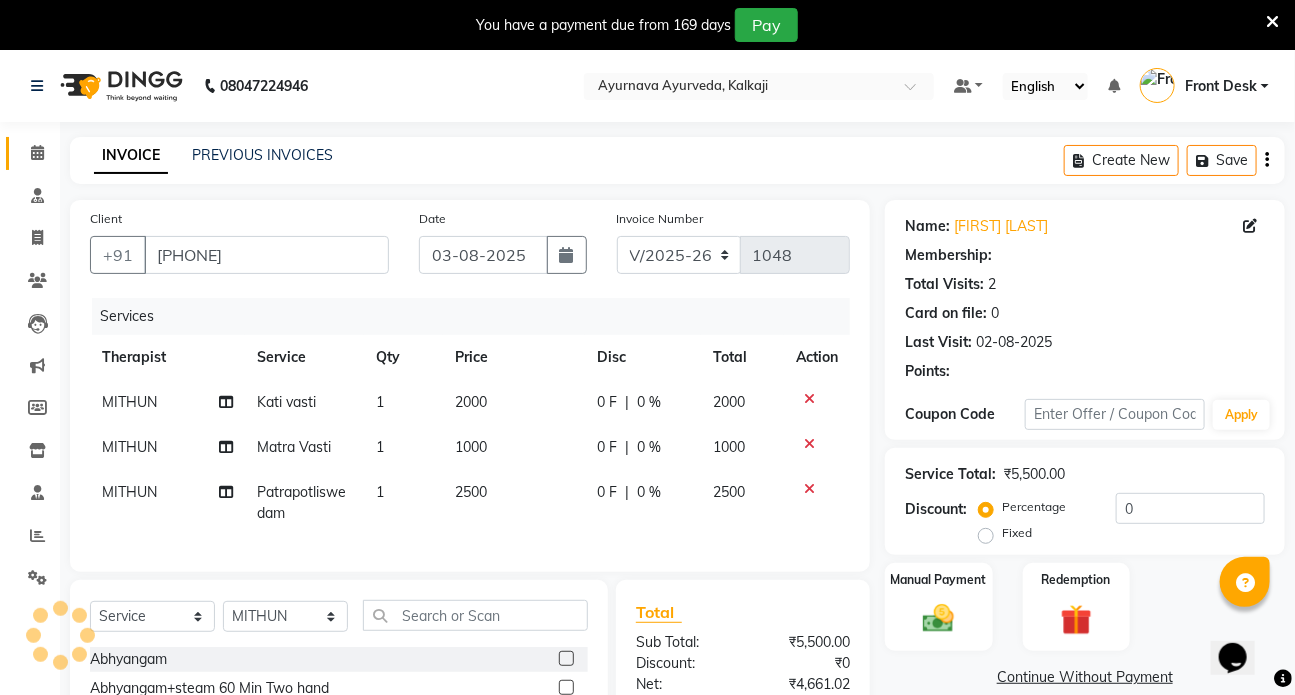 select on "1: Object" 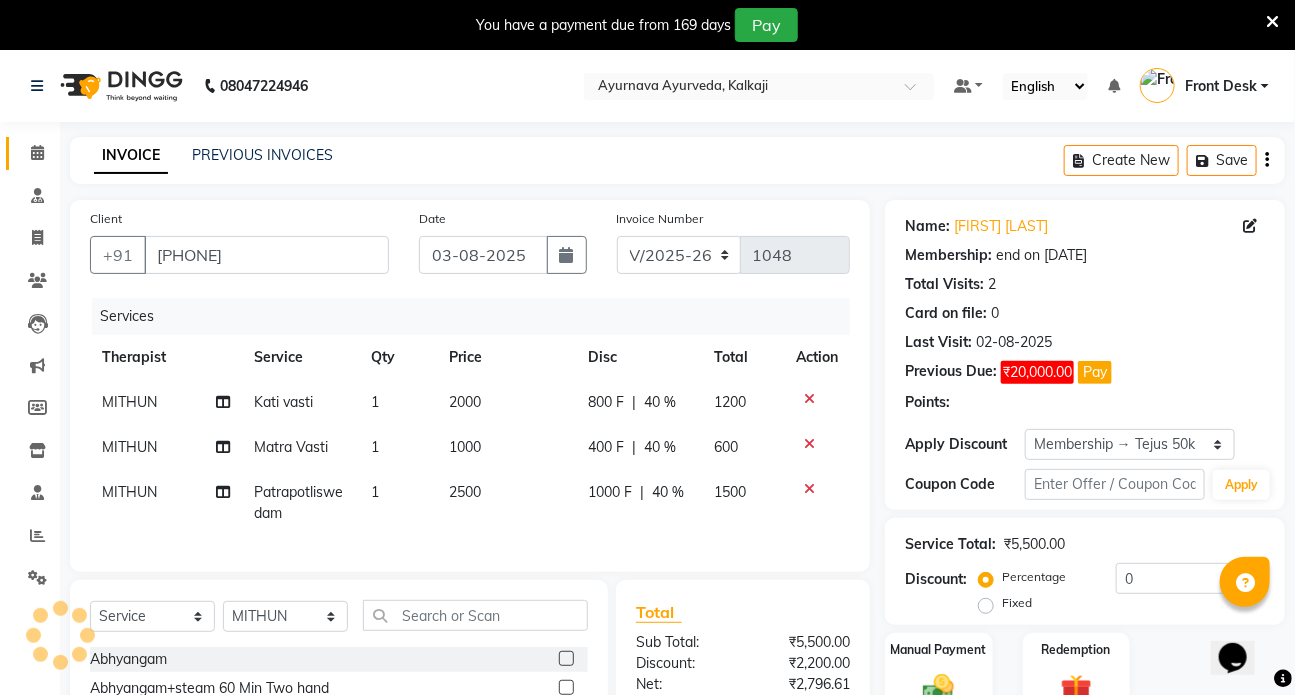 type on "40" 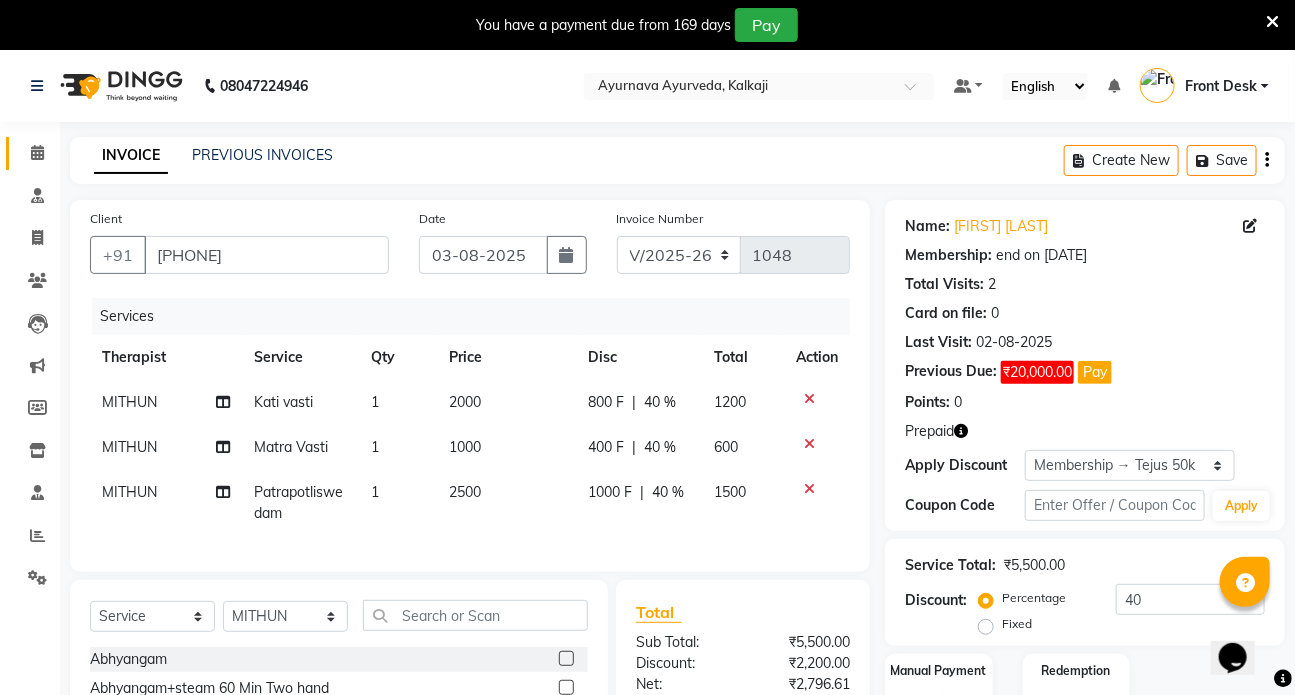 scroll, scrollTop: 223, scrollLeft: 0, axis: vertical 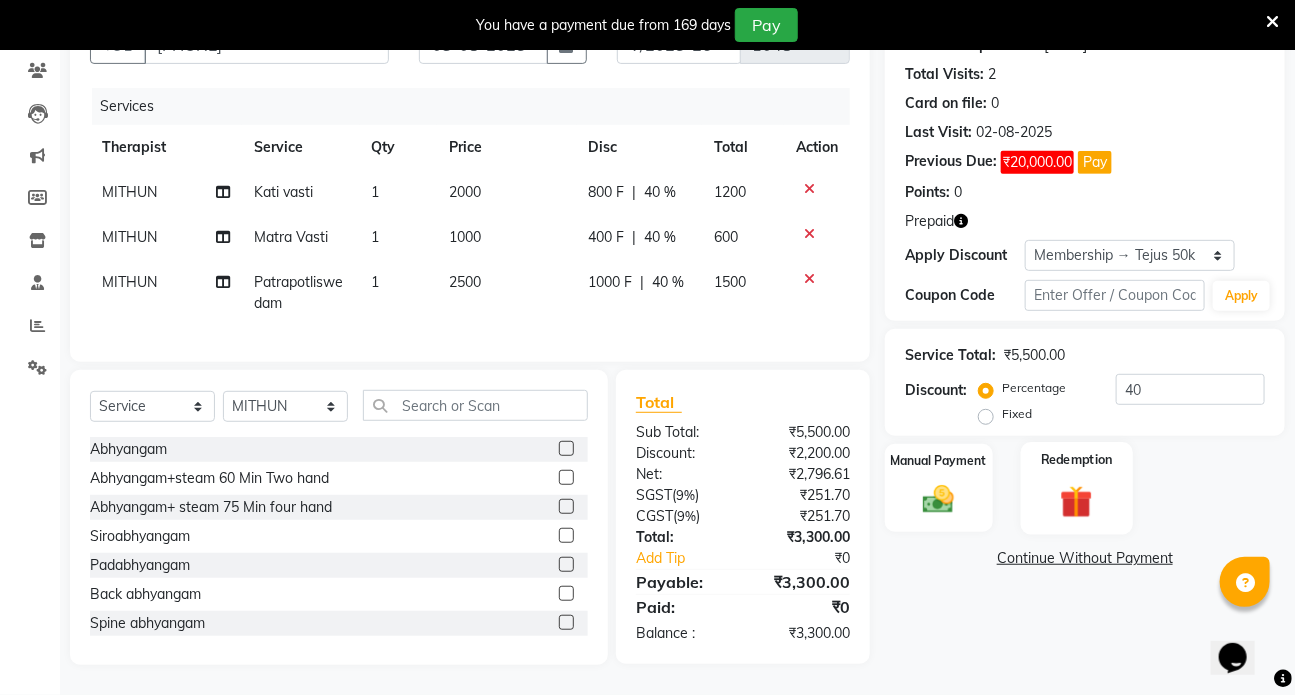 click 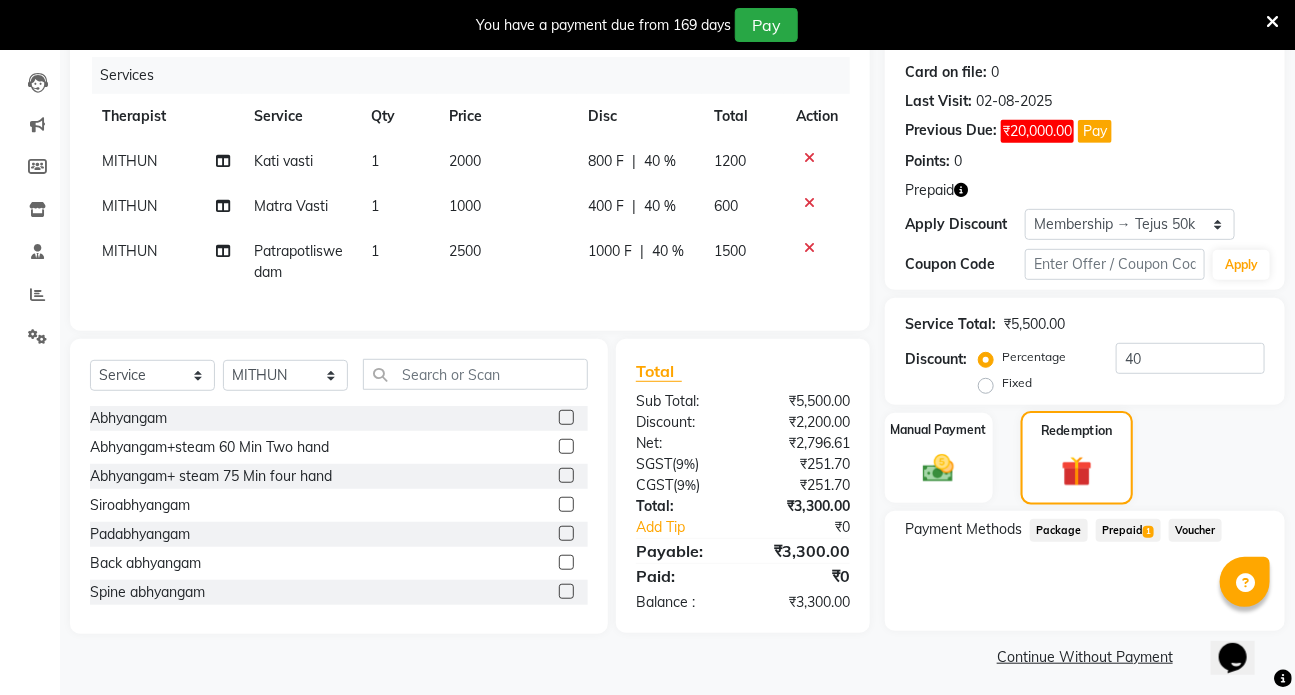 scroll, scrollTop: 247, scrollLeft: 0, axis: vertical 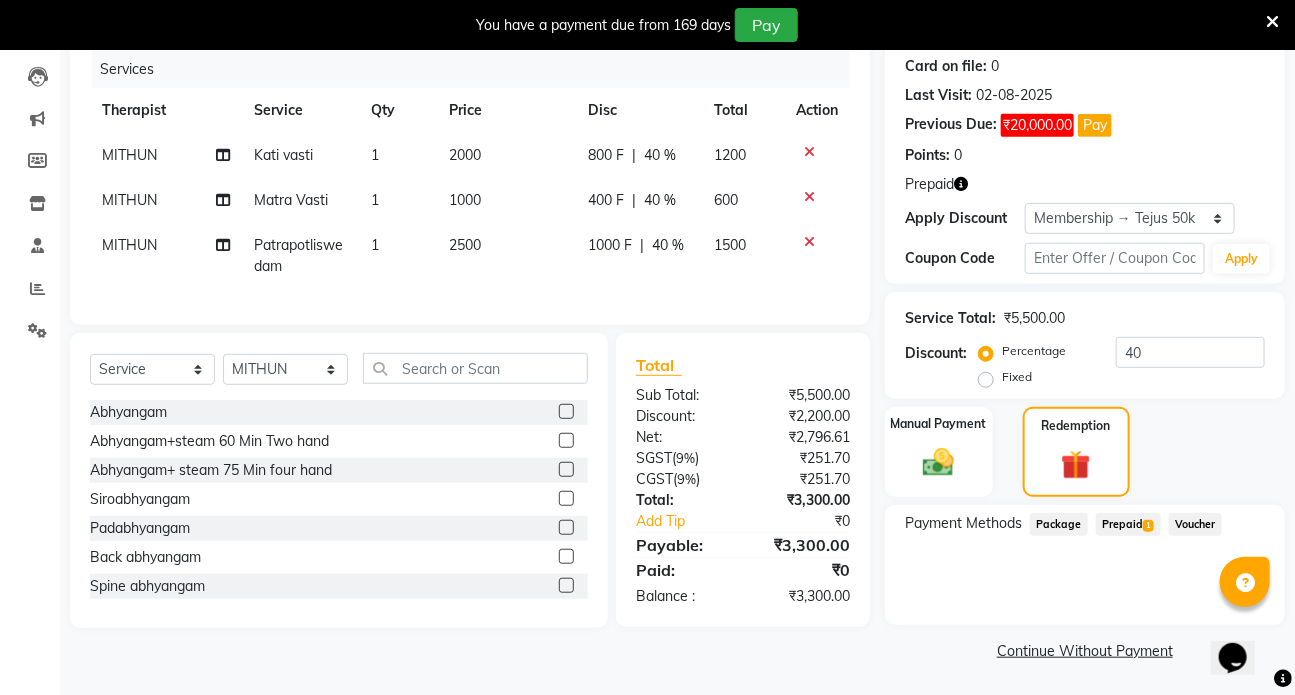 click on "Prepaid  1" 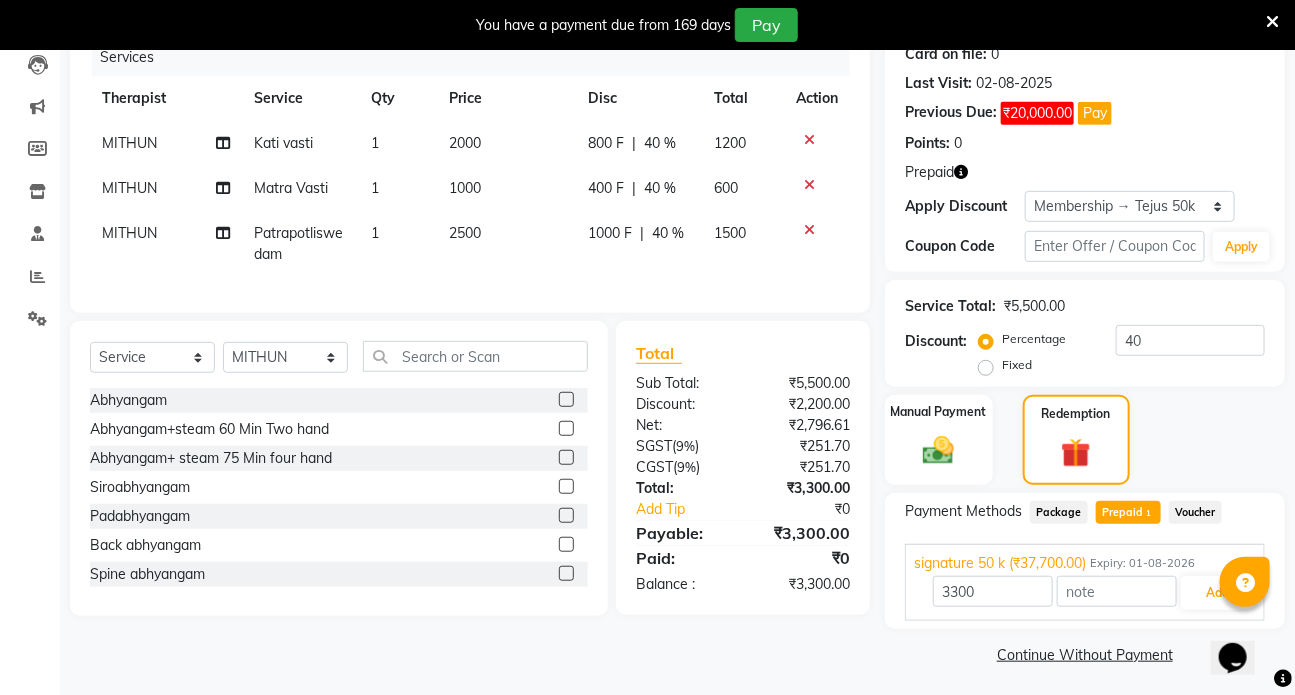 scroll, scrollTop: 262, scrollLeft: 0, axis: vertical 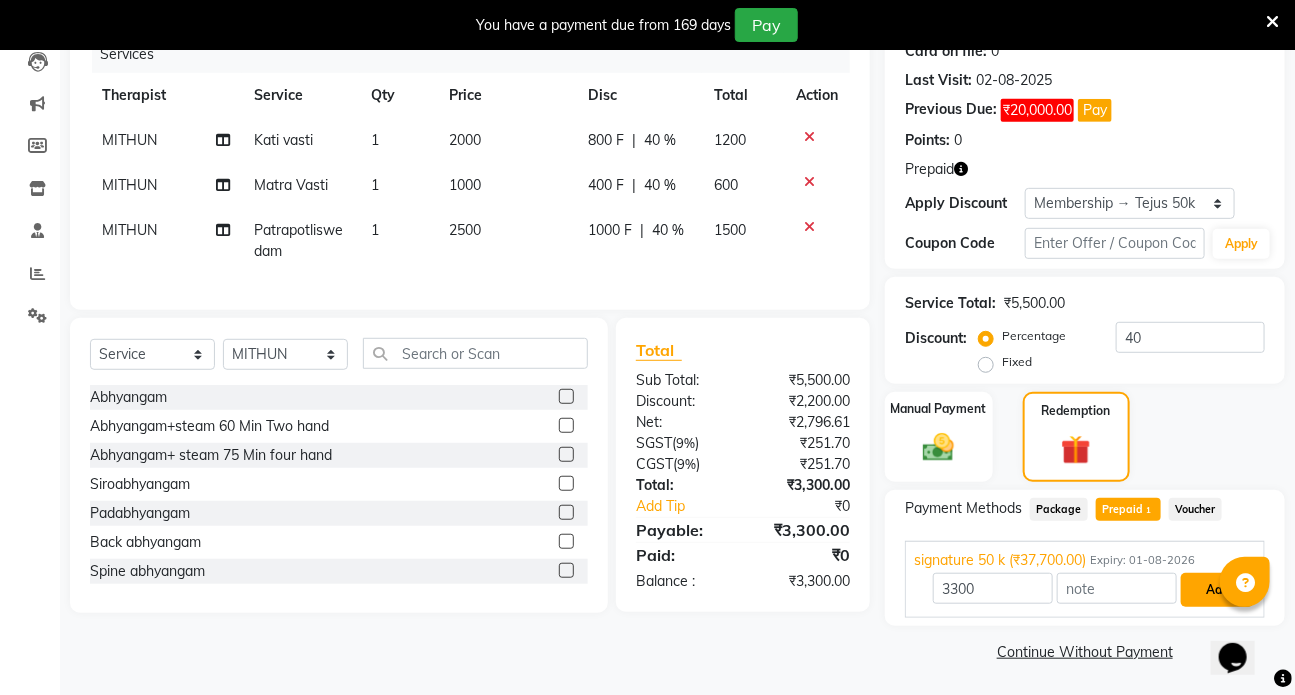 click on "Add" at bounding box center [1217, 590] 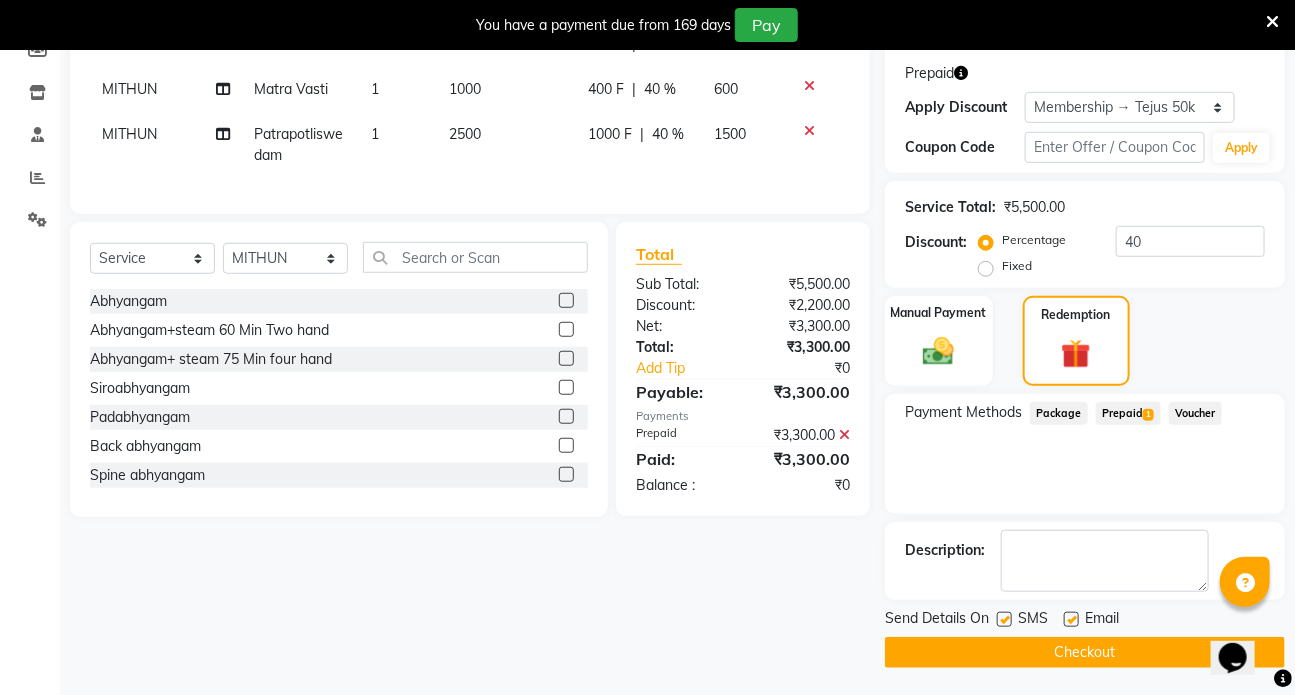 scroll, scrollTop: 360, scrollLeft: 0, axis: vertical 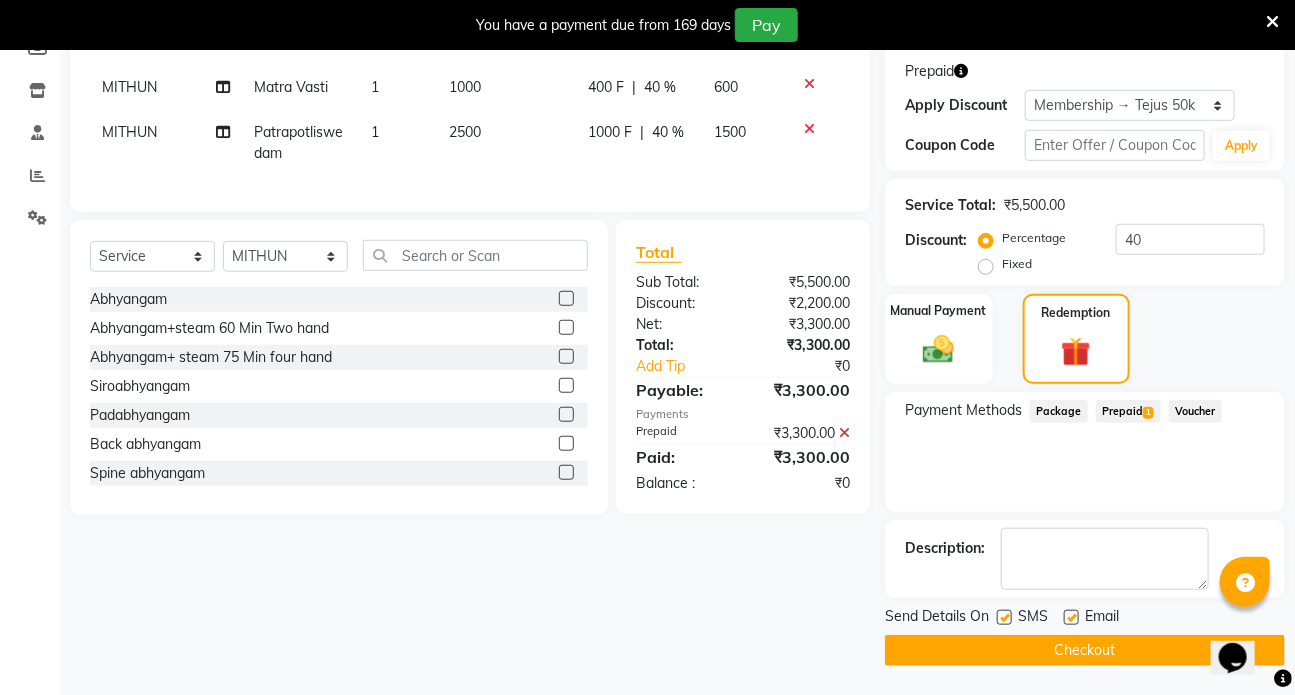 click 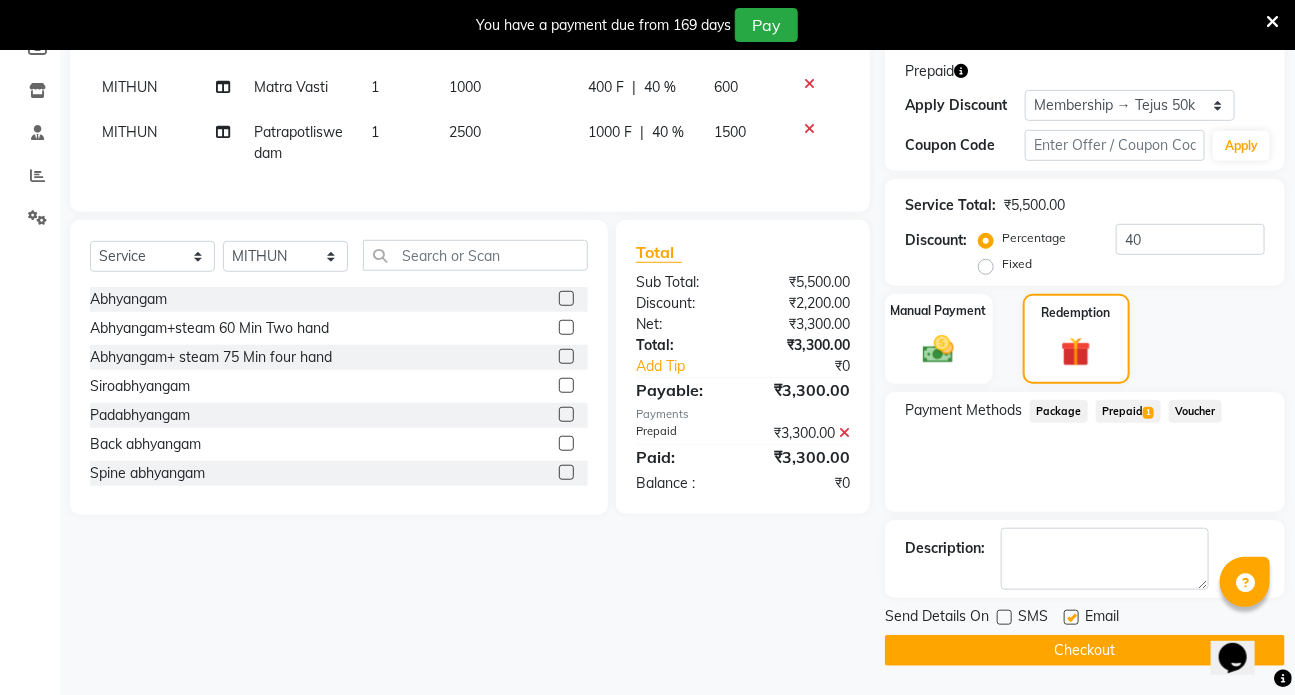 click 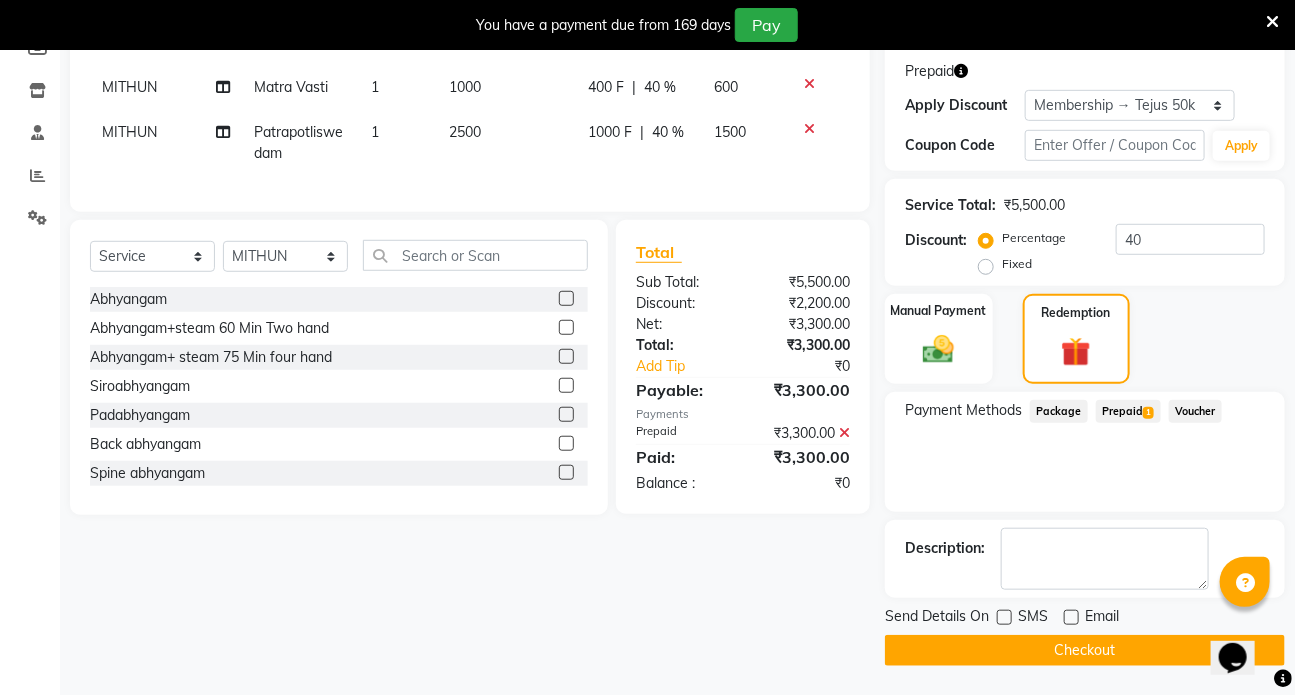 click on "Checkout" 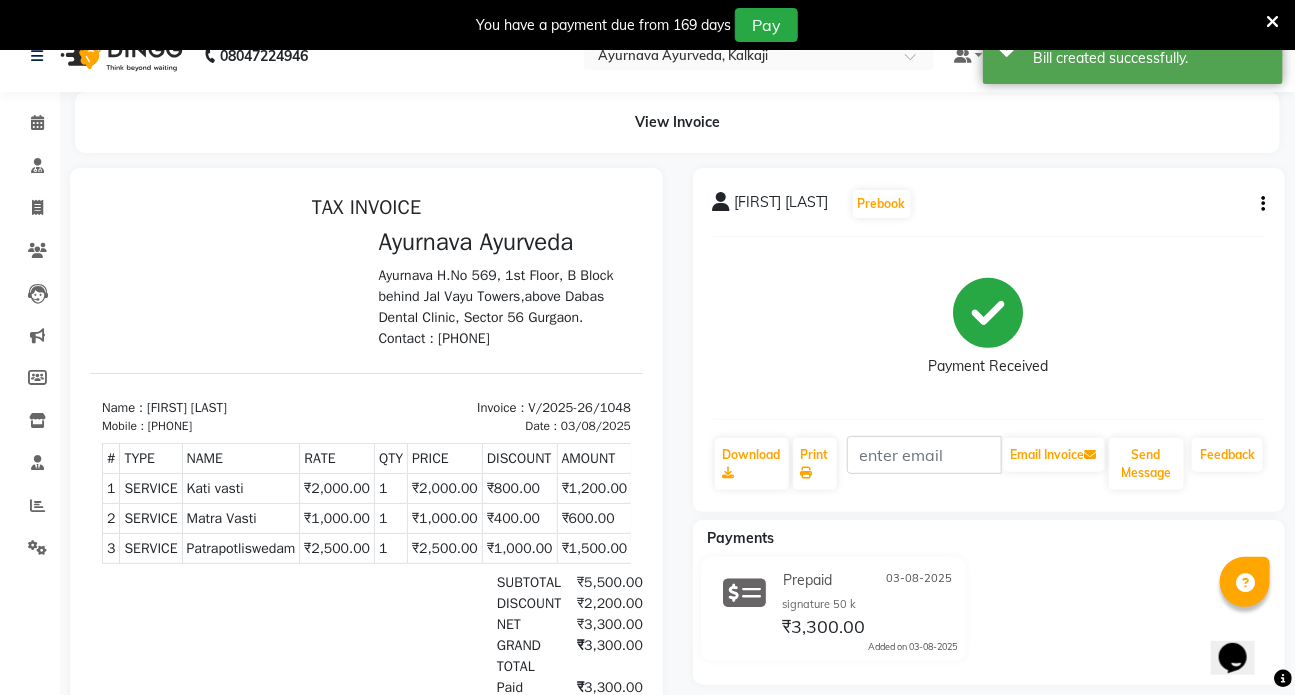 scroll, scrollTop: 0, scrollLeft: 0, axis: both 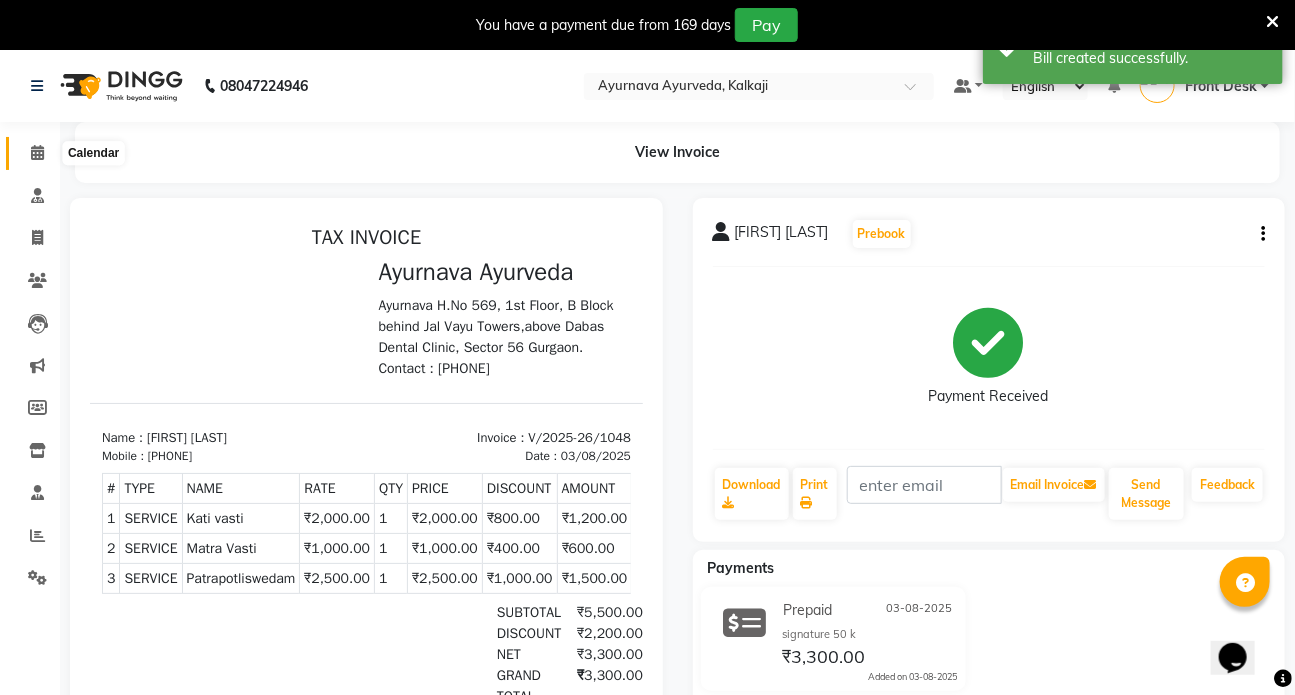 click 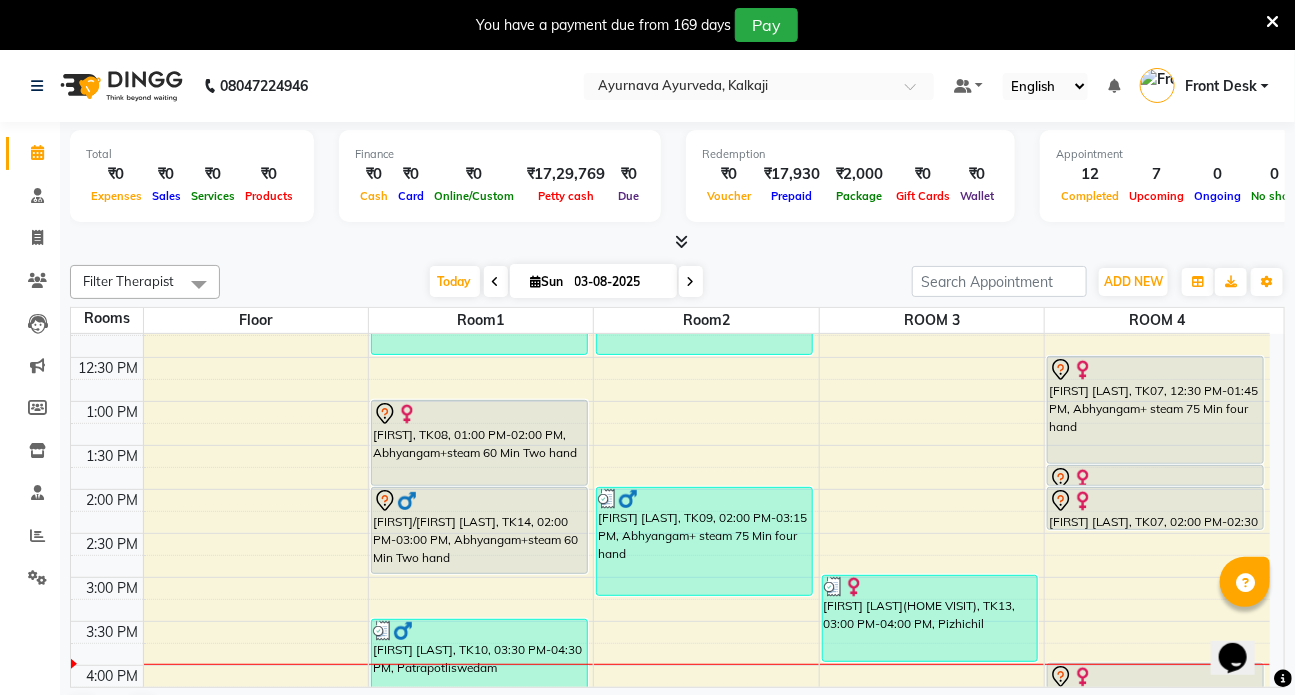 scroll, scrollTop: 600, scrollLeft: 0, axis: vertical 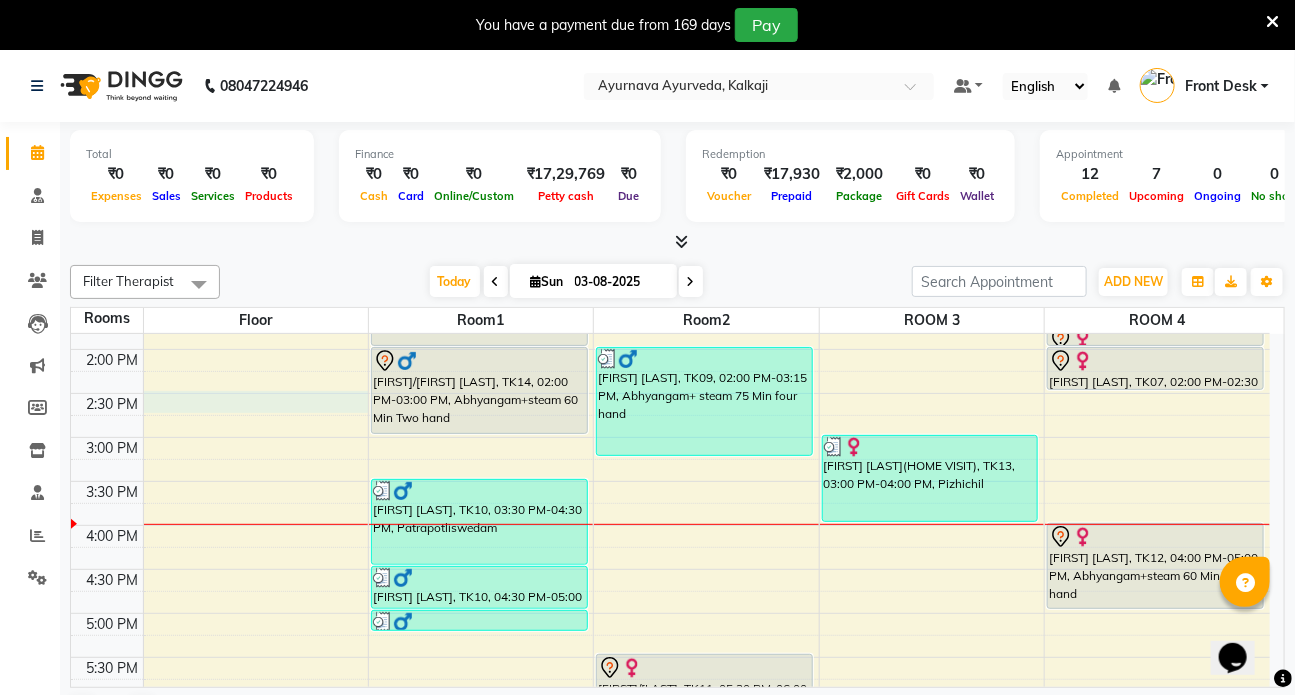 click on "7:00 AM 7:30 AM 8:00 AM 8:30 AM 9:00 AM 9:30 AM 10:00 AM 10:30 AM 11:00 AM 11:30 AM 12:00 PM 12:30 PM 1:00 PM 1:30 PM 2:00 PM 2:30 PM 3:00 PM 3:30 PM 4:00 PM 4:30 PM 5:00 PM 5:30 PM 6:00 PM 6:30 PM 7:00 PM 7:30 PM 8:00 PM 8:30 PM     V P /[LAST] [LAST], TK02, 09:00 AM-10:00 AM, Abhyangam+steam 60 Min Two hand      [FIRST]/[LAST], TK05, 10:30 AM-11:30 AM, Patrapotliswedam     [FIRST]/[LAST], TK05, 11:30 AM-12:30 PM, Sirodhara             [FIRST], TK08, 01:00 PM-02:00 PM, Abhyangam+steam 60 Min Two hand              [FIRST]/[LAST], TK14, 02:00 PM-03:00 PM, Abhyangam+steam 60 Min Two hand      [FIRST] [LAST], TK10, 03:30 PM-04:30 PM, Patrapotliswedam     [FIRST] [LAST], TK10, 04:30 PM-05:00 PM, Kati vasti     [FIRST] [LAST], TK10, 05:00 PM-05:15 PM, Matra Vasti     V P /[LAST] [LAST], TK03, 09:00 AM-10:00 AM, Abhyangam+steam 60 Min Two hand      [FIRST]/[LAST], TK06, 11:30 AM-12:30 PM, Udwarthanam steam     [FIRST] [LAST], TK09, 02:00 PM-03:15 PM, Abhyangam+ steam 75 Min four hand" at bounding box center (670, 349) 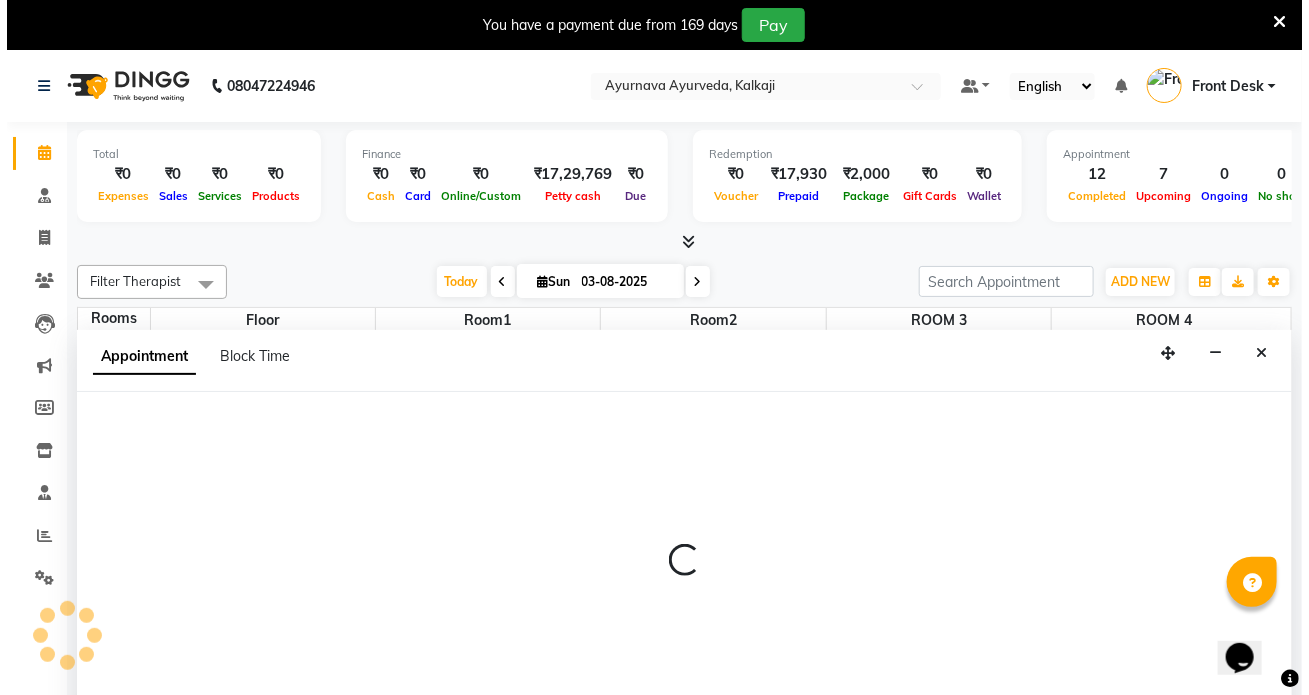 scroll, scrollTop: 50, scrollLeft: 0, axis: vertical 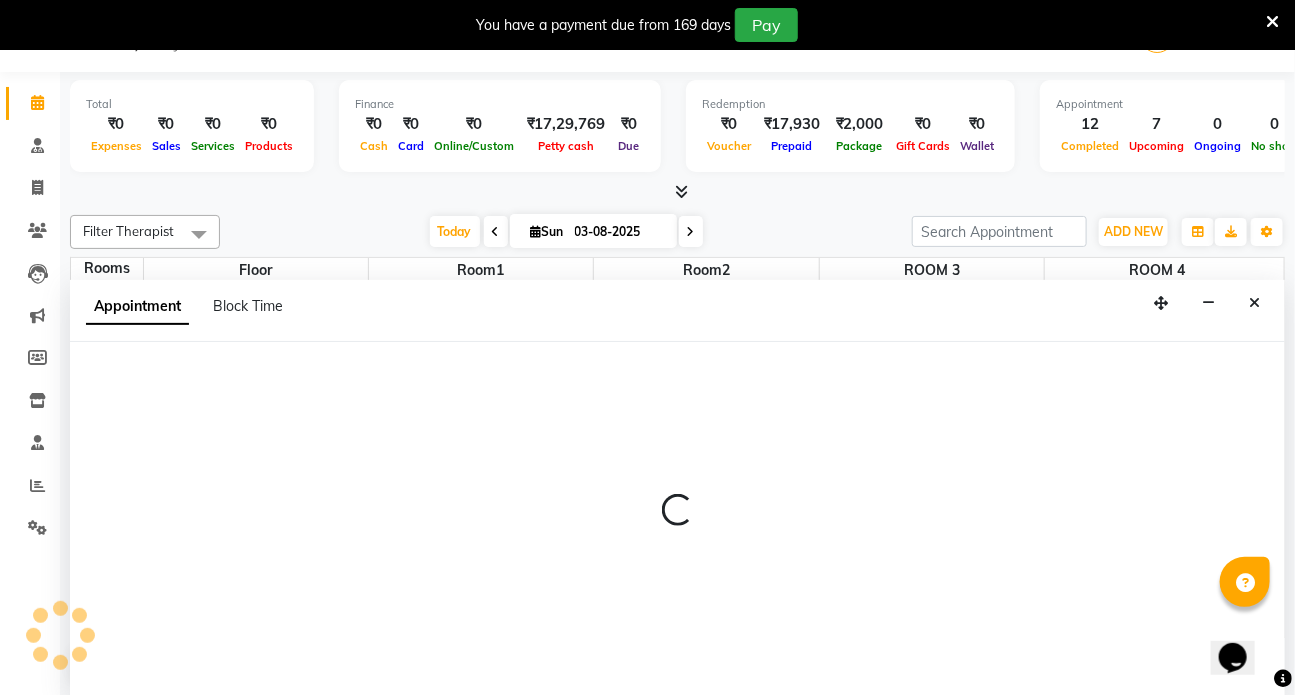 select on "870" 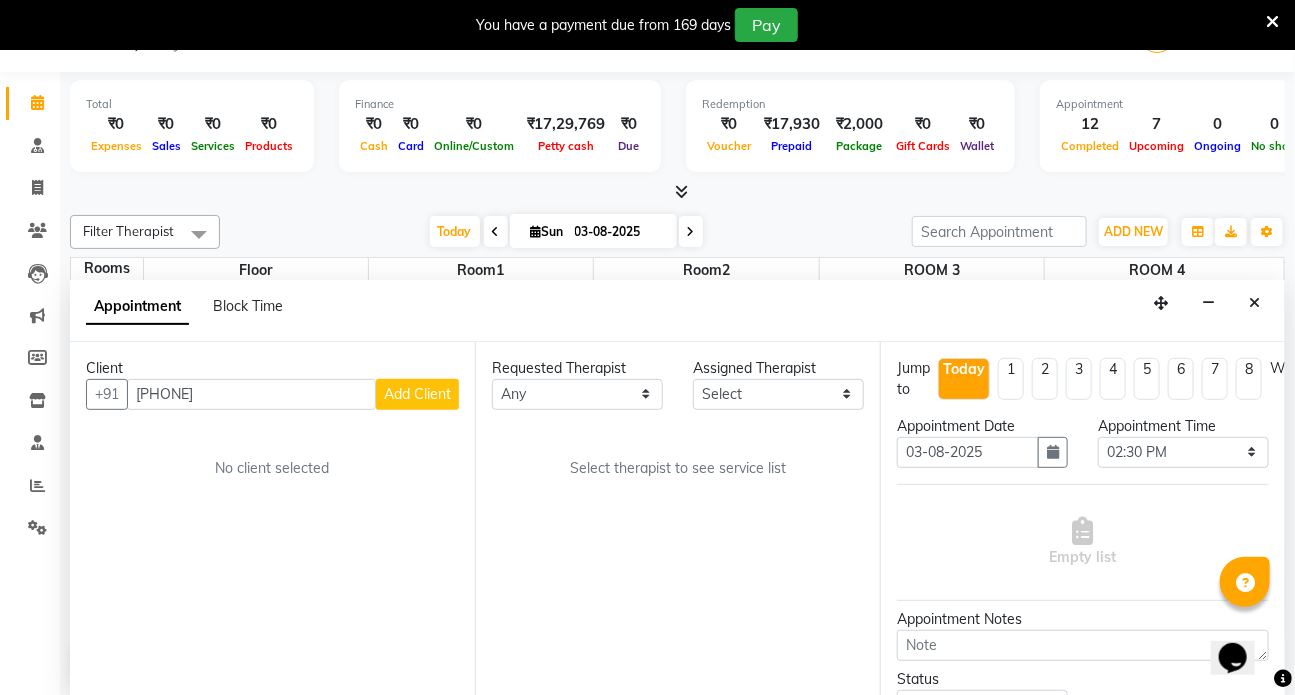 type on "[PHONE]" 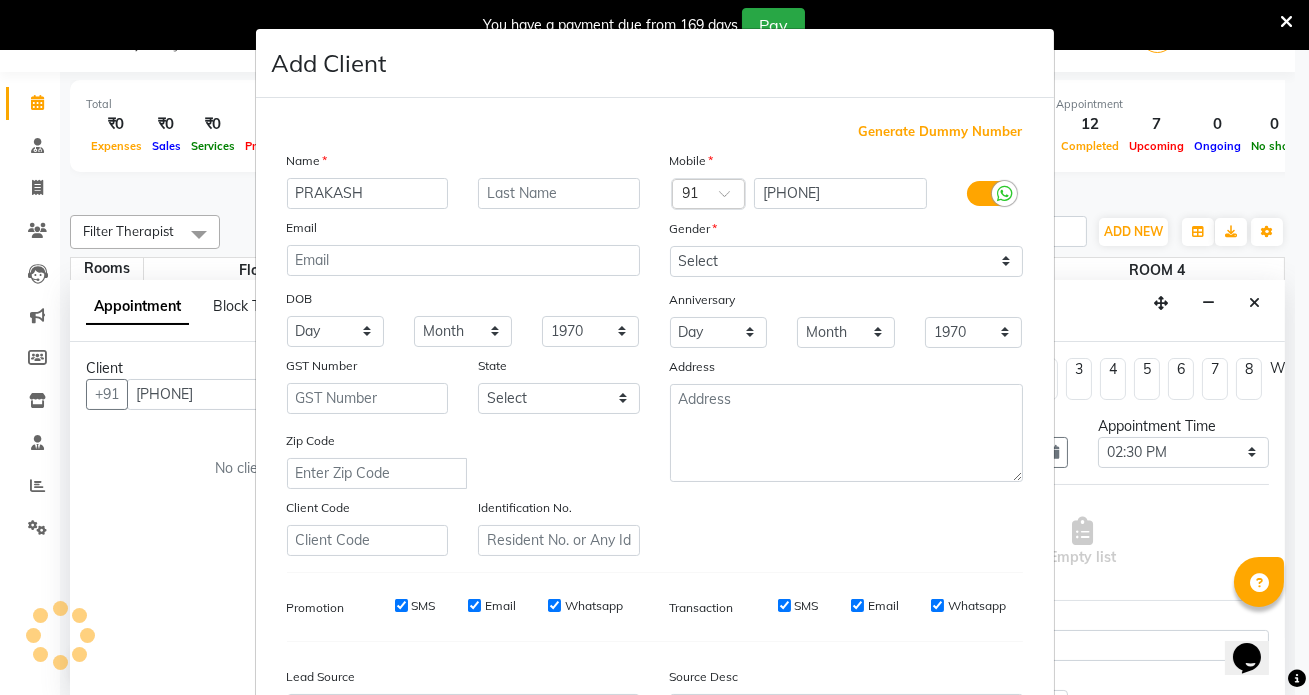 type on "PRAKASH" 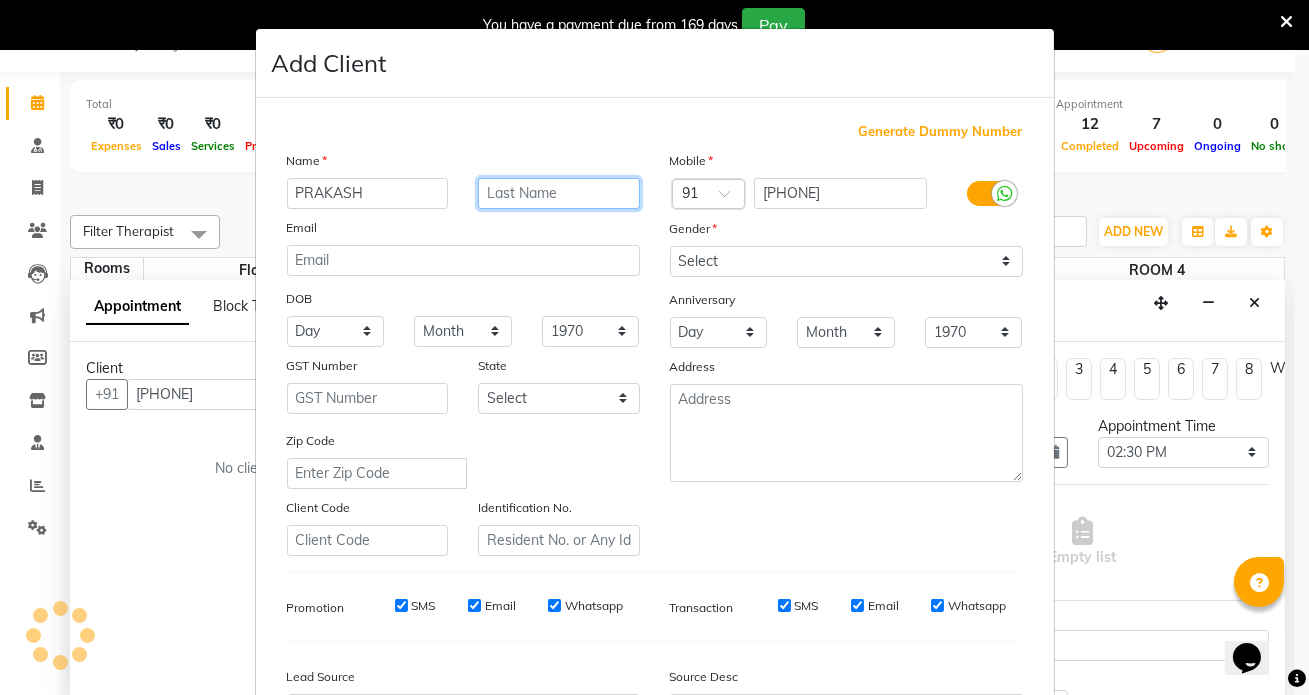 click at bounding box center (559, 193) 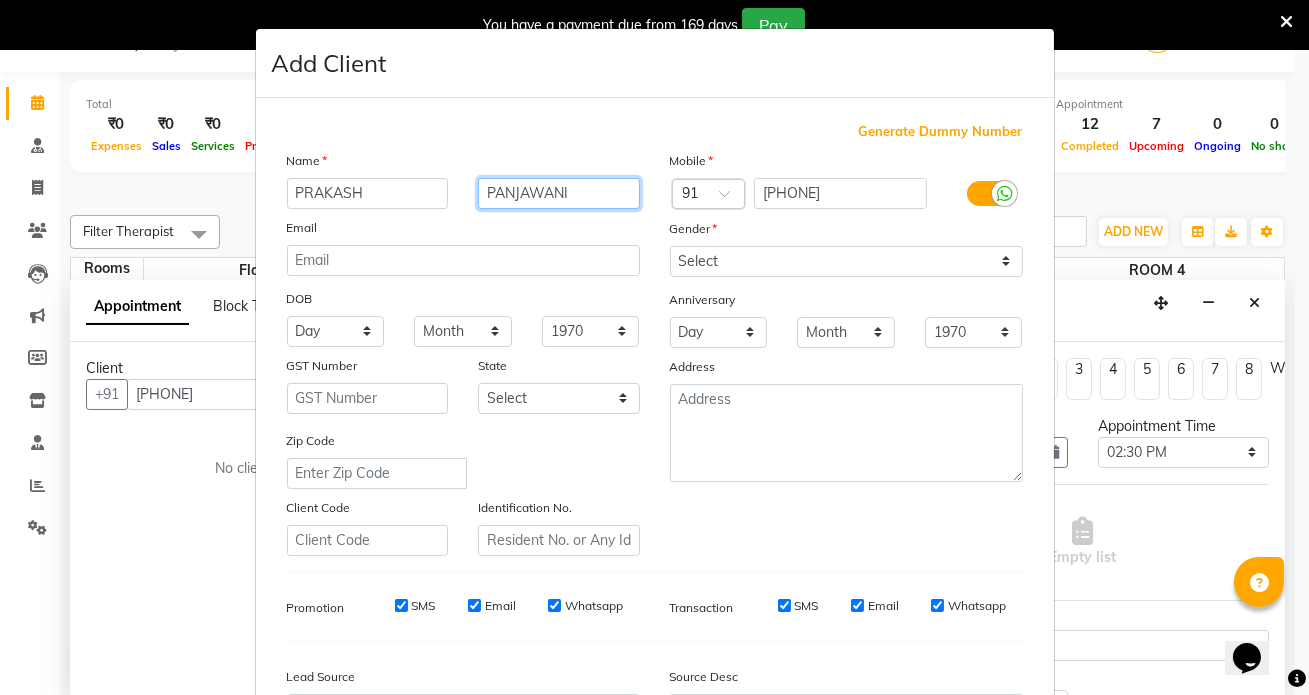 type on "PANJAWANI" 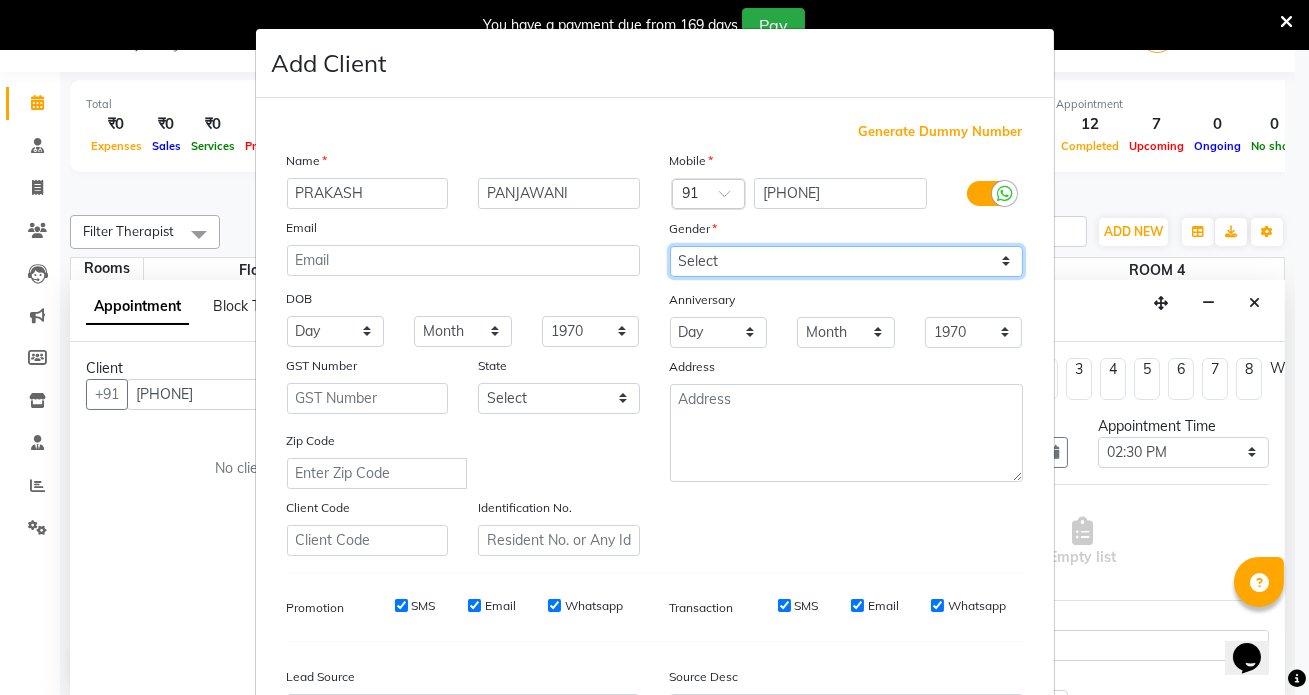 click on "Select Male Female Other Prefer Not To Say" at bounding box center (846, 261) 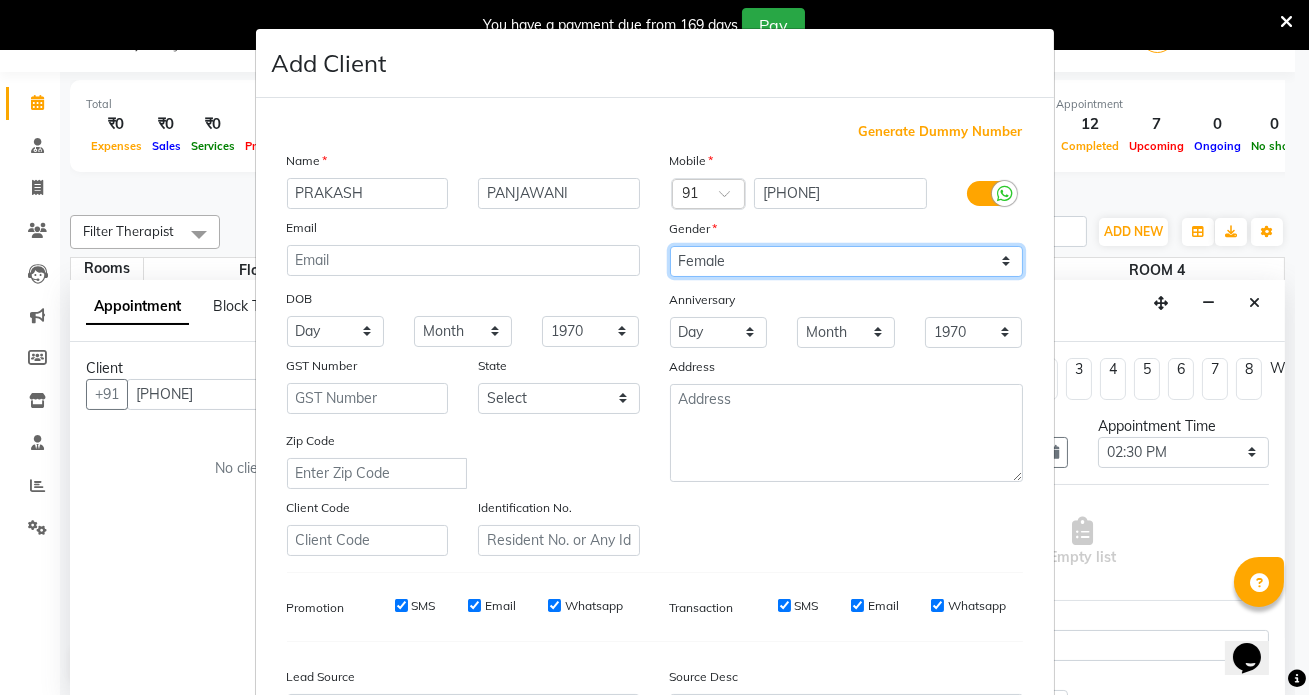 click on "Select Male Female Other Prefer Not To Say" at bounding box center [846, 261] 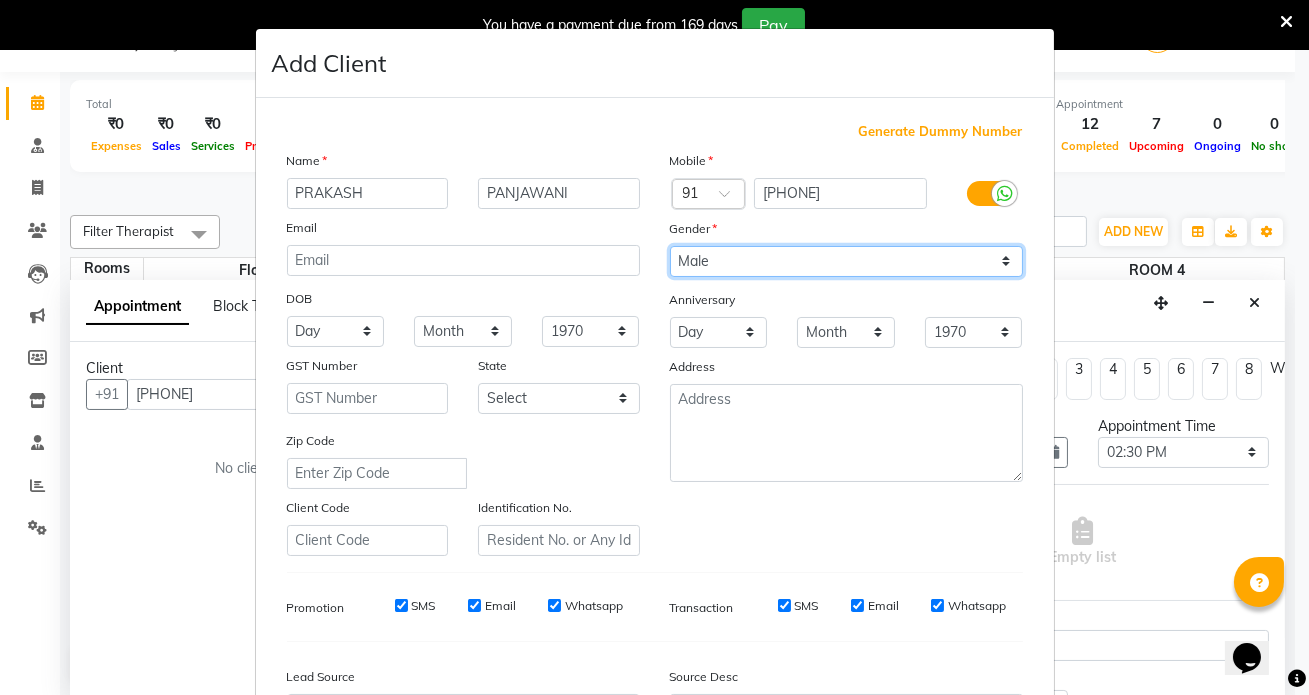 click on "Select Male Female Other Prefer Not To Say" at bounding box center (846, 261) 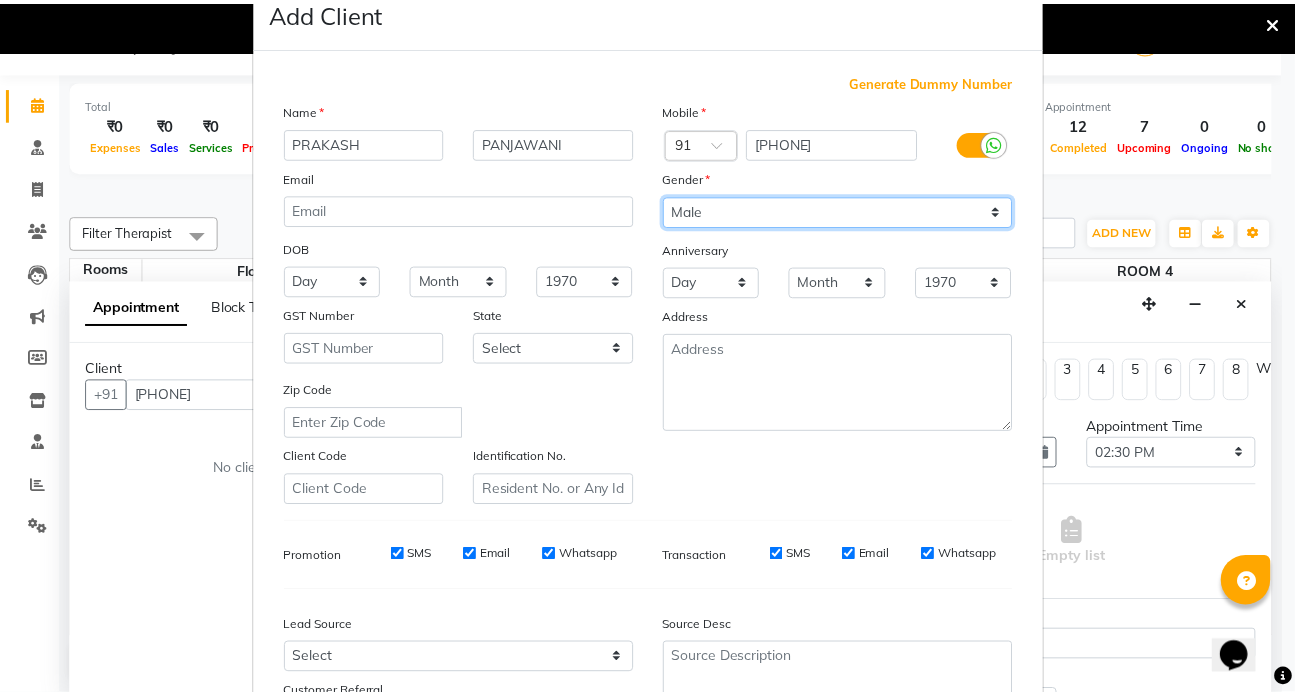 scroll, scrollTop: 233, scrollLeft: 0, axis: vertical 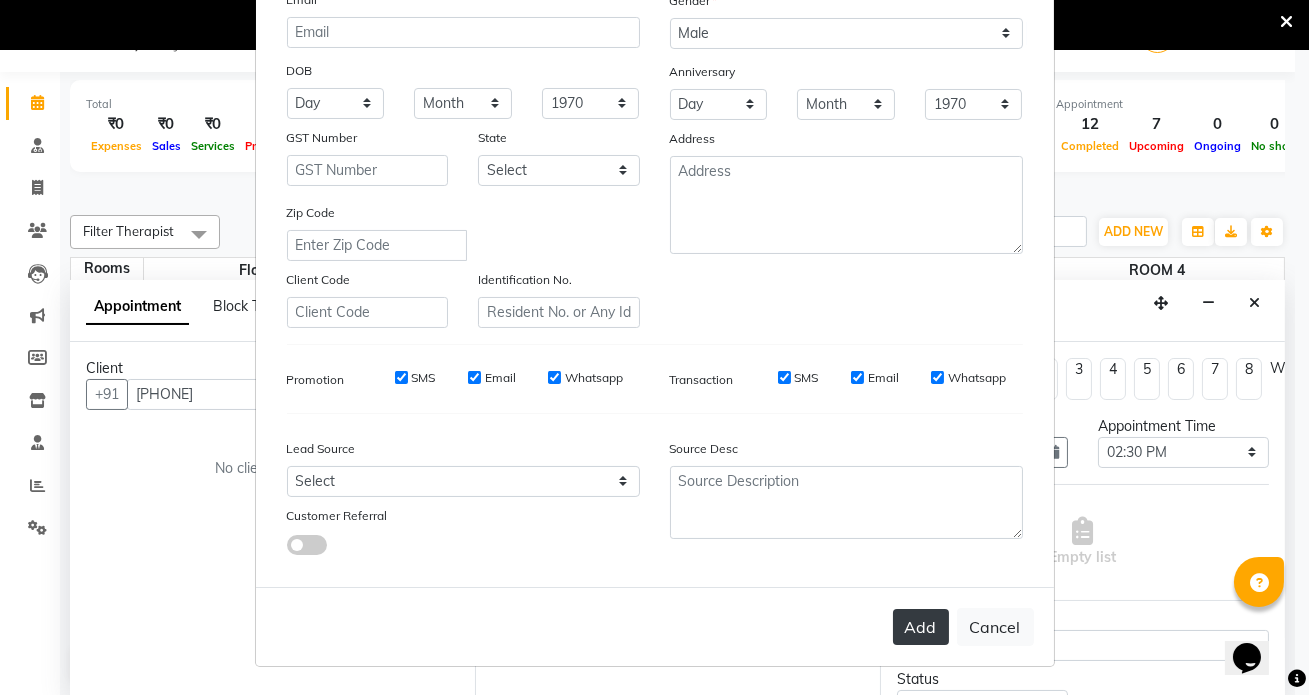 click on "Add" at bounding box center [921, 627] 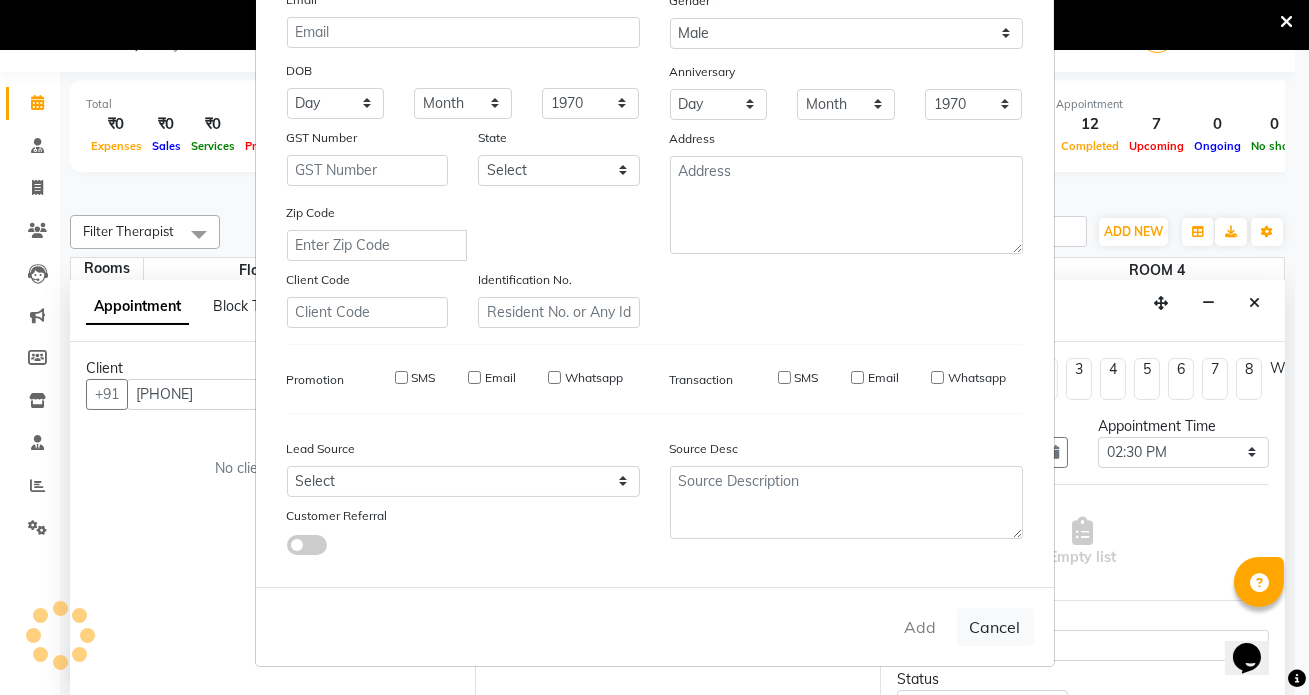 type 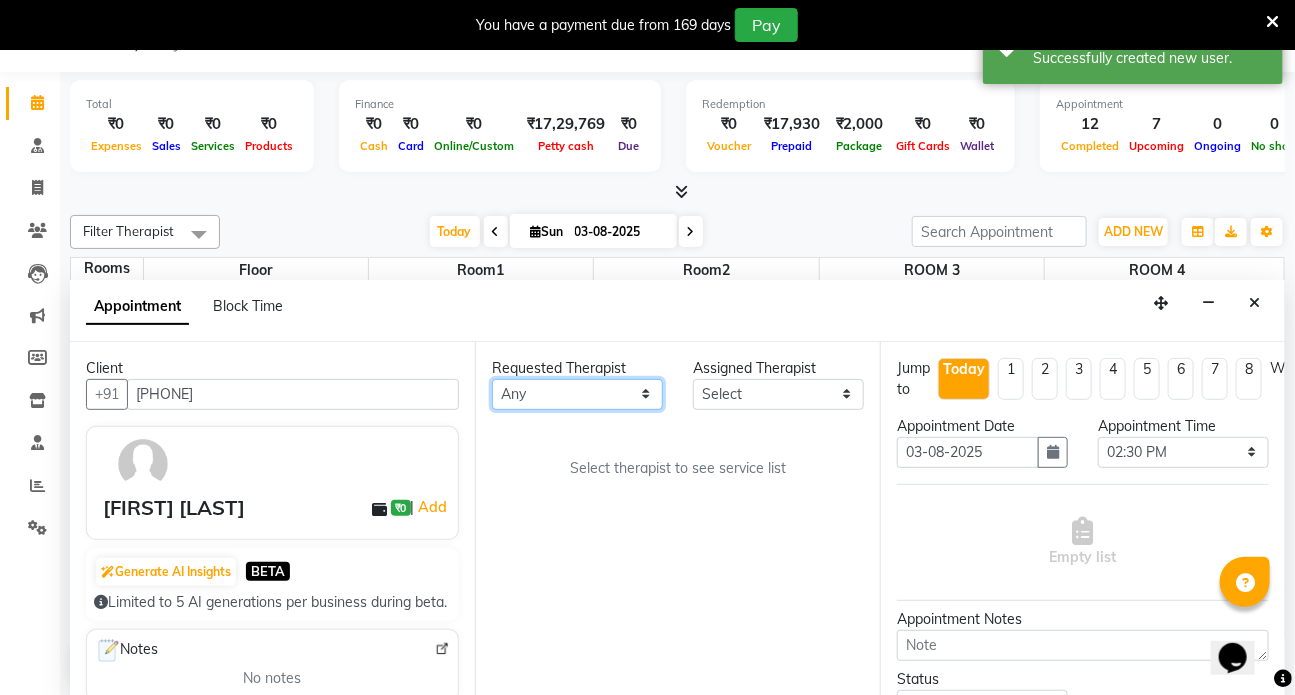 click on "Any [FIRST] [FIRST] [FIRST] DR [DR_NAME] Dr [DR_NAME] Front Desk [FIRST] [FIRST] [FIRST] [FIRST] [FIRST]" at bounding box center (577, 394) 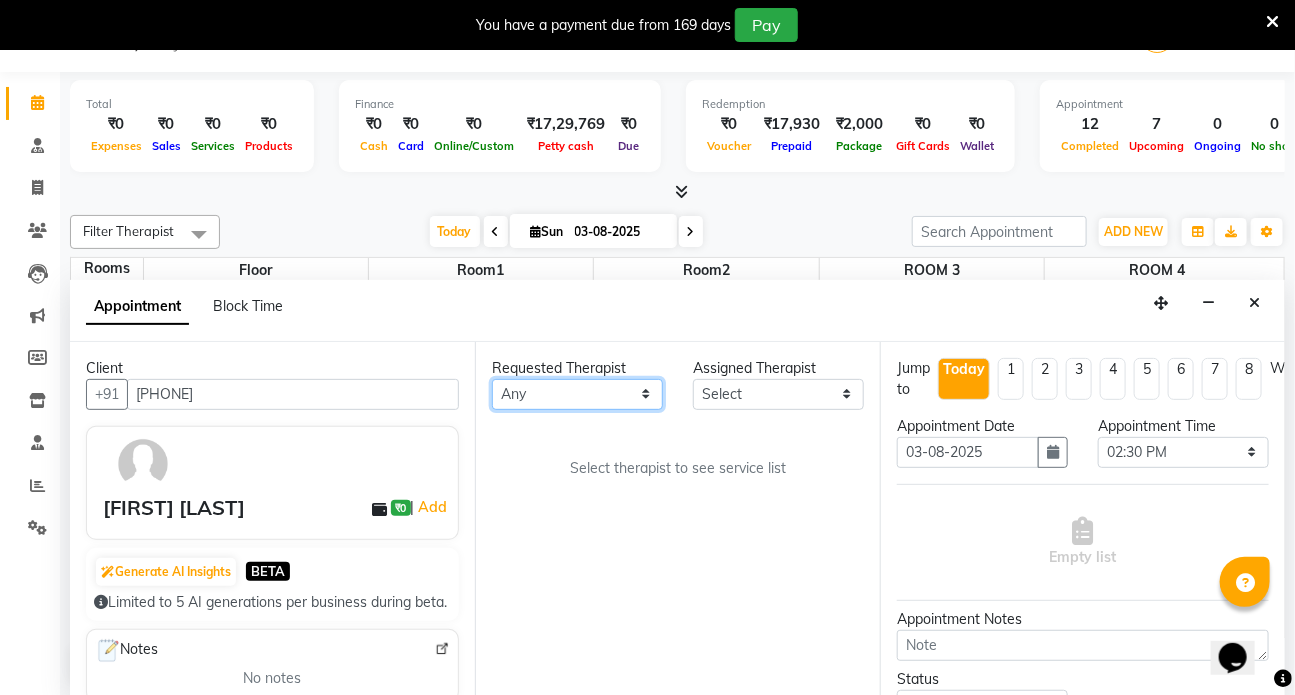 select on "61457" 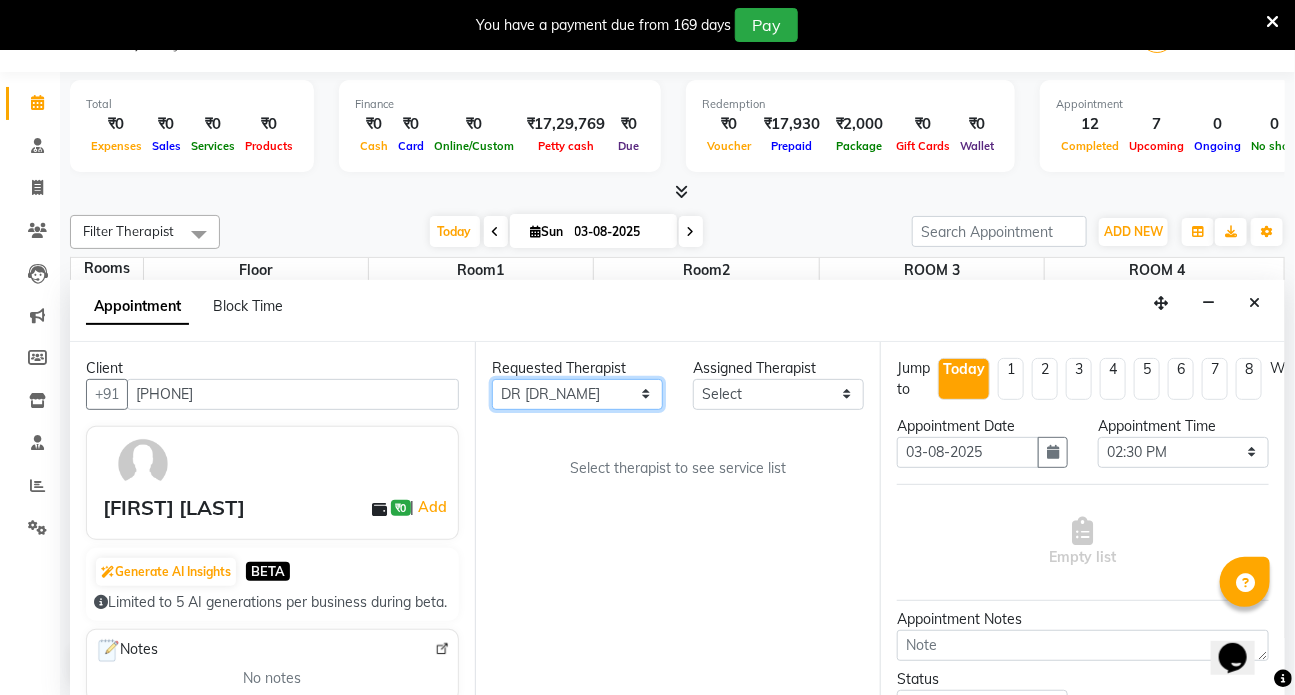 click on "Any [FIRST] [FIRST] [FIRST] DR [DR_NAME] Dr [DR_NAME] Front Desk [FIRST] [FIRST] [FIRST] [FIRST] [FIRST]" at bounding box center [577, 394] 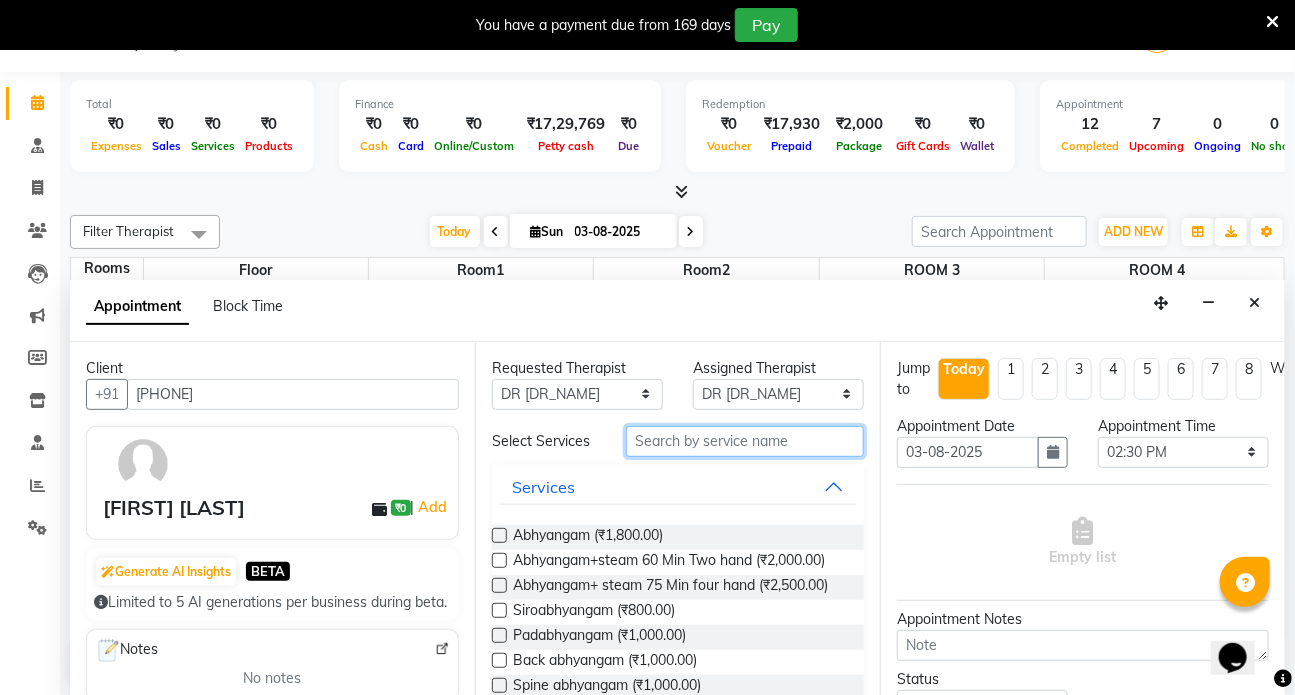 click at bounding box center [745, 441] 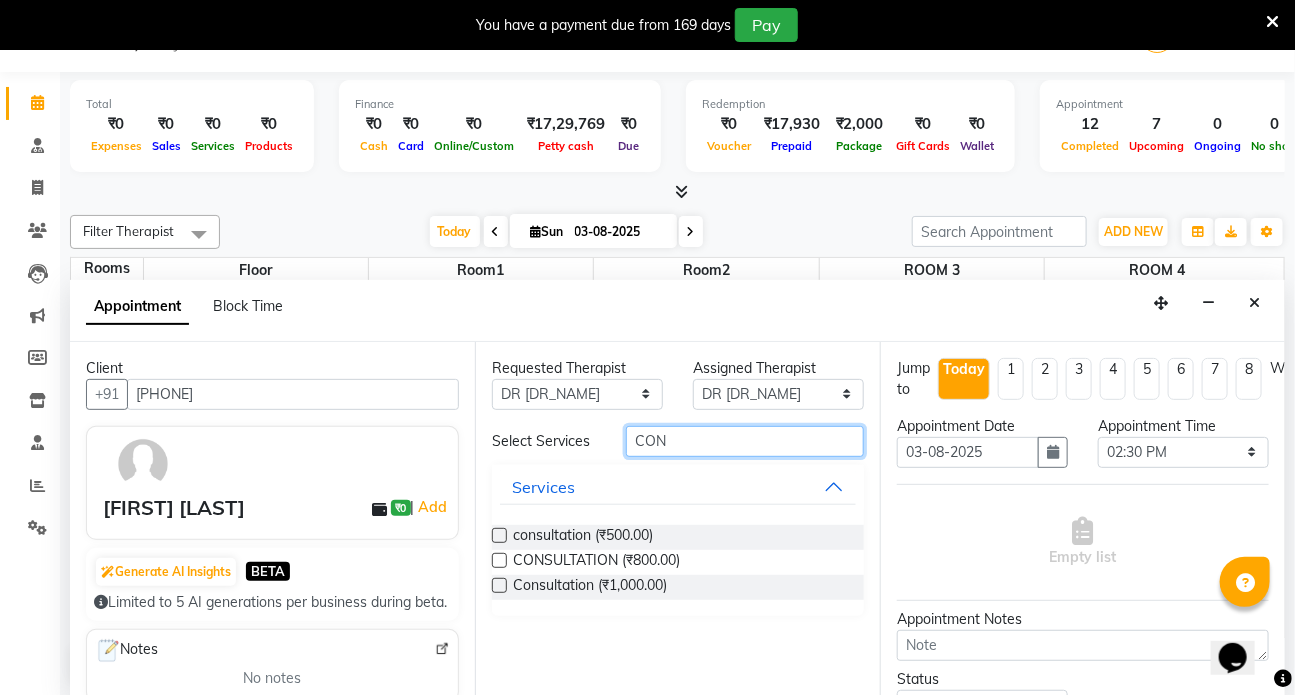 type on "CON" 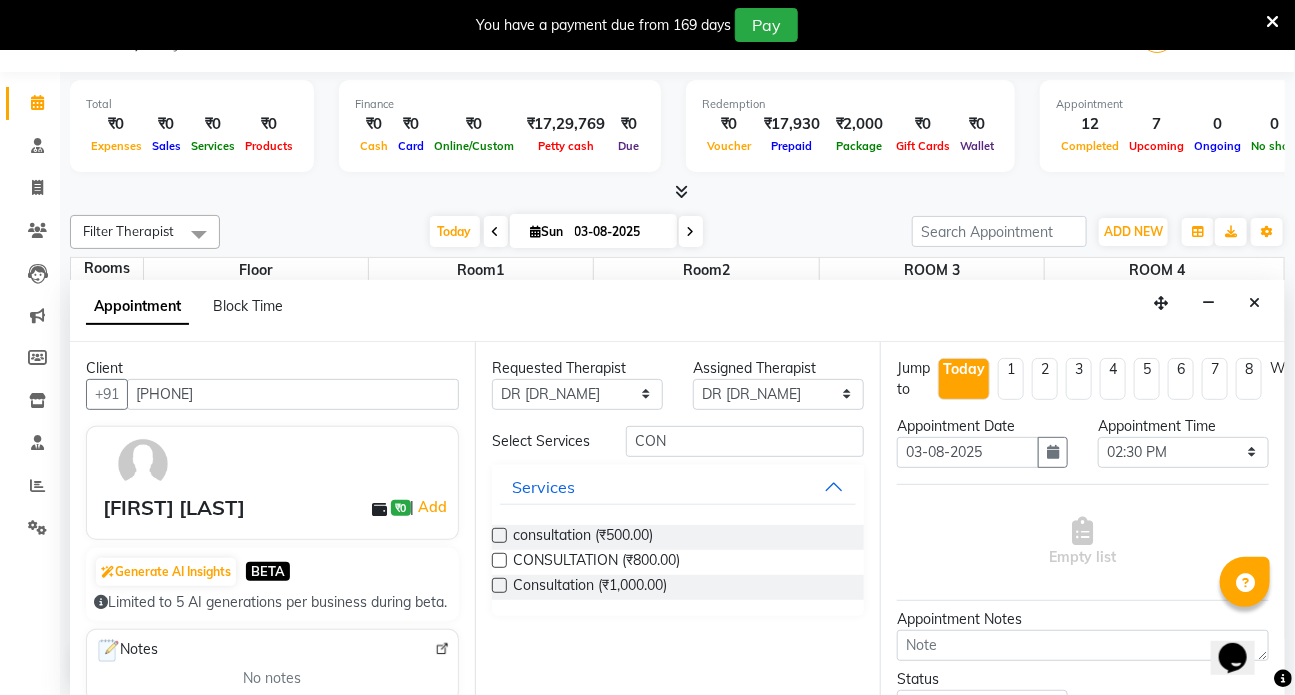 click at bounding box center [499, 535] 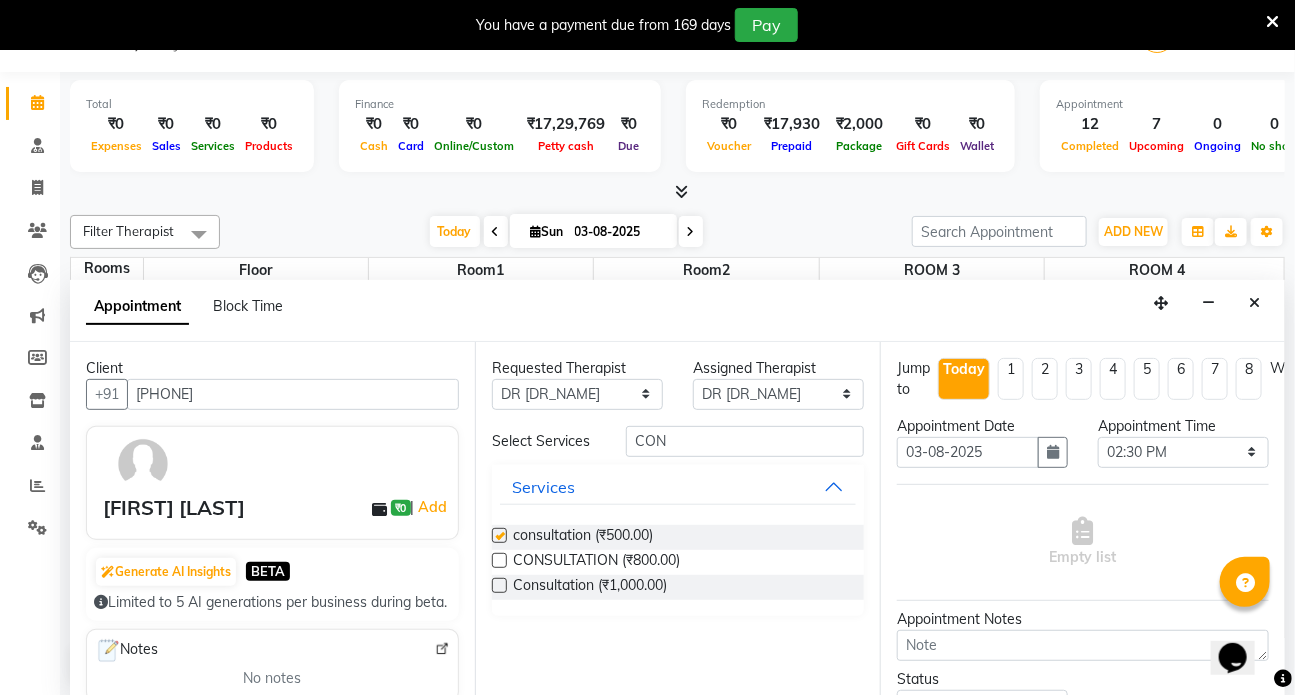 select on "2568" 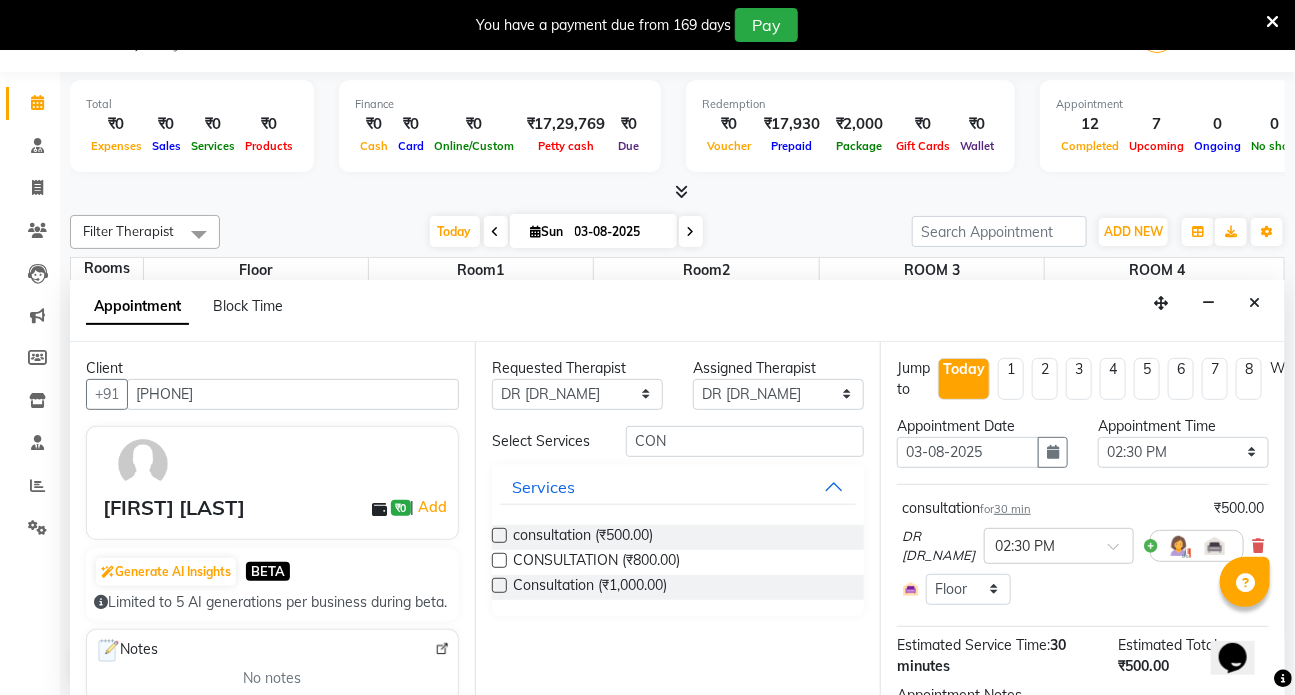 checkbox on "false" 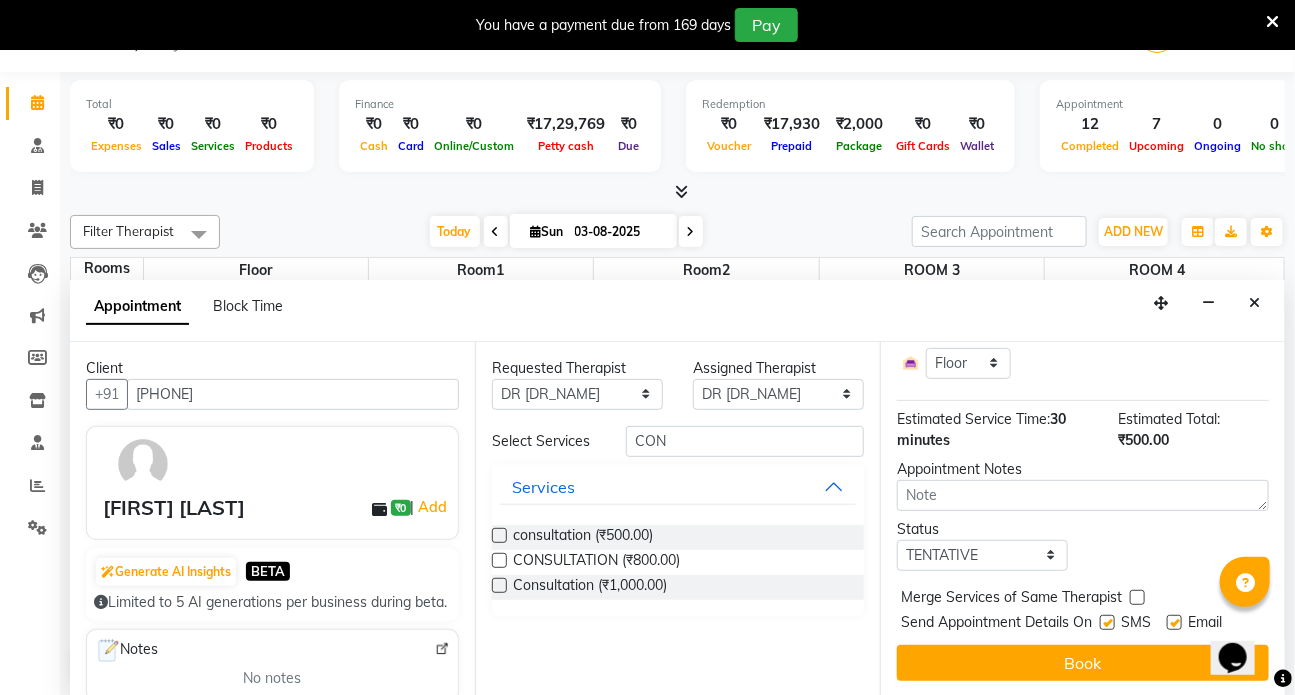 scroll, scrollTop: 239, scrollLeft: 0, axis: vertical 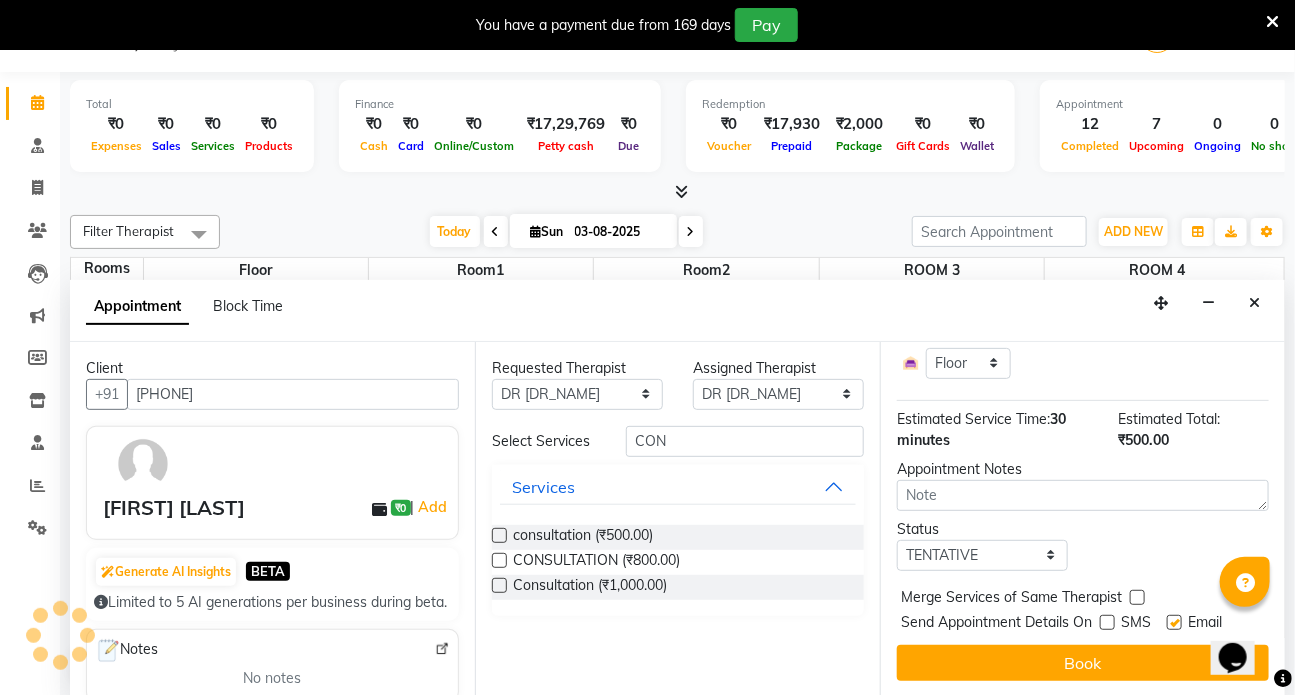 click at bounding box center (1174, 622) 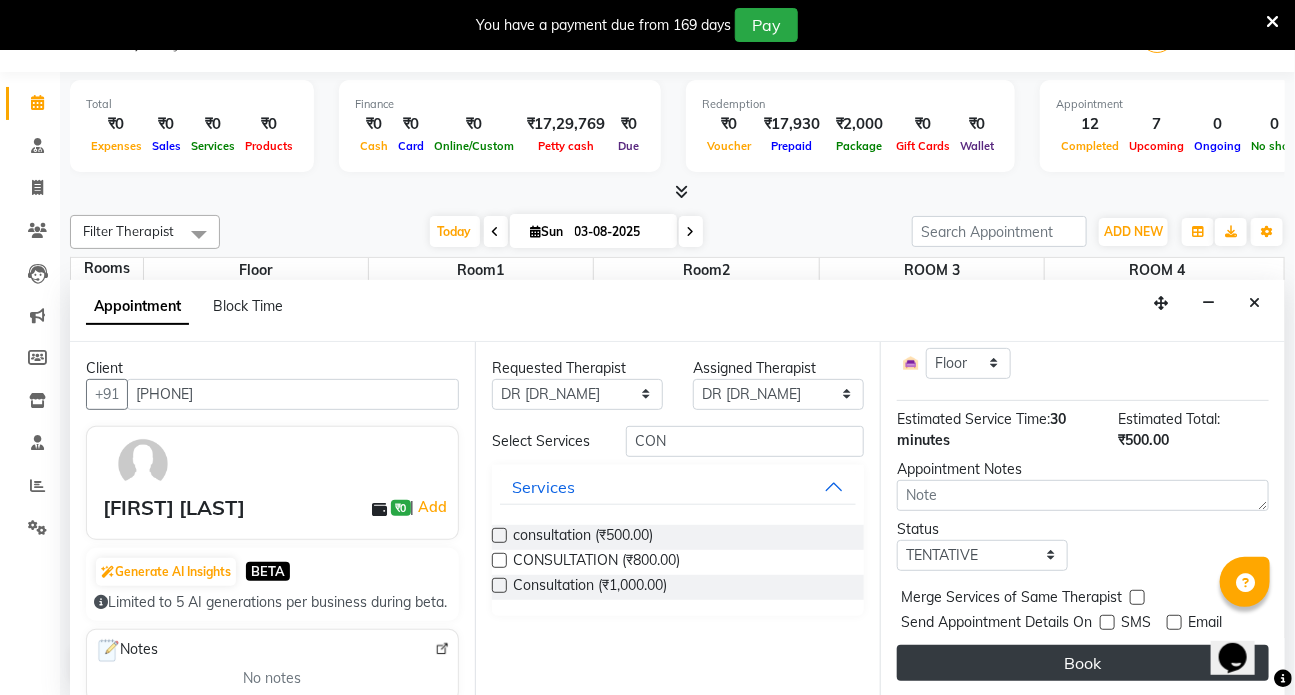 click on "Book" at bounding box center [1083, 663] 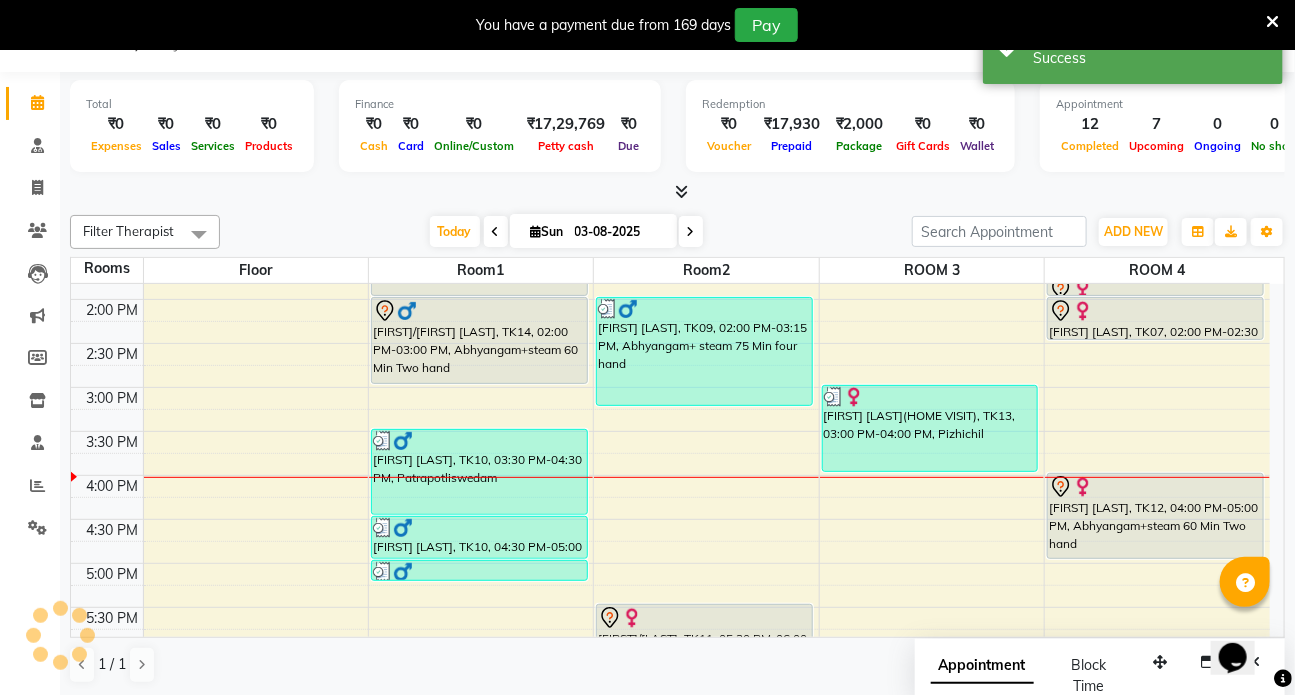 scroll, scrollTop: 0, scrollLeft: 0, axis: both 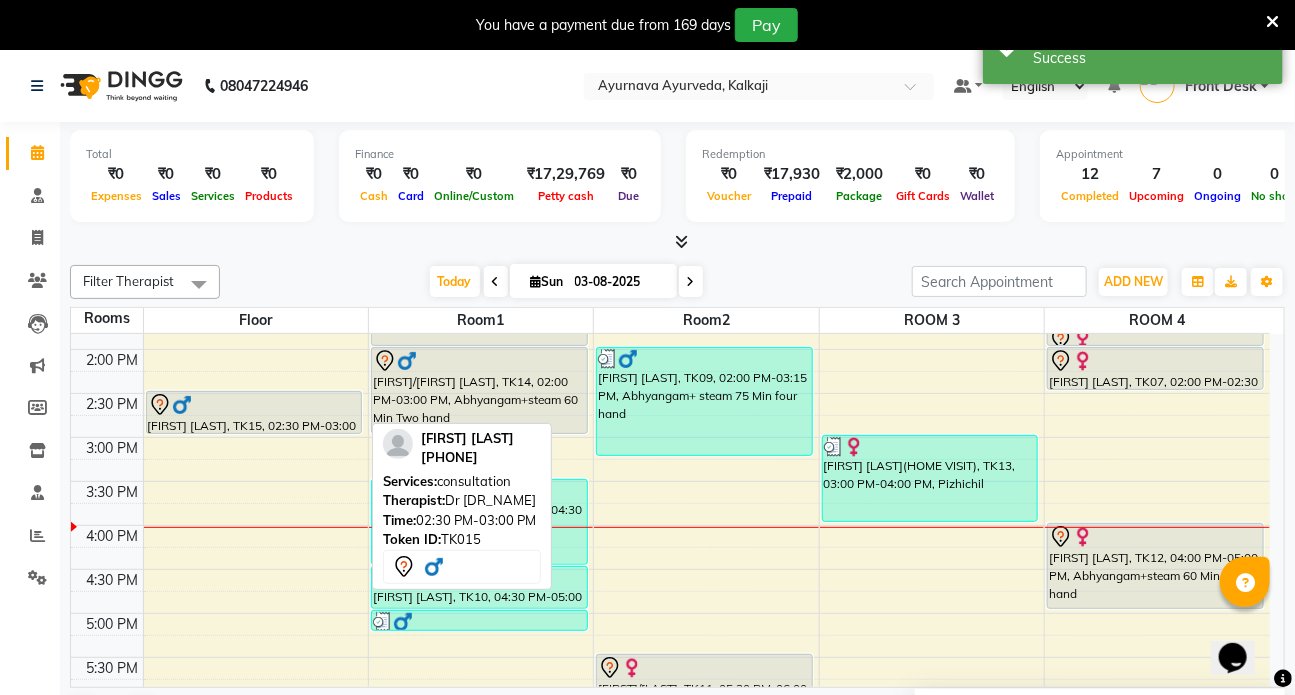 click on "[FIRST] [LAST], TK15, 02:30 PM-03:00 PM, consultation" at bounding box center (254, 412) 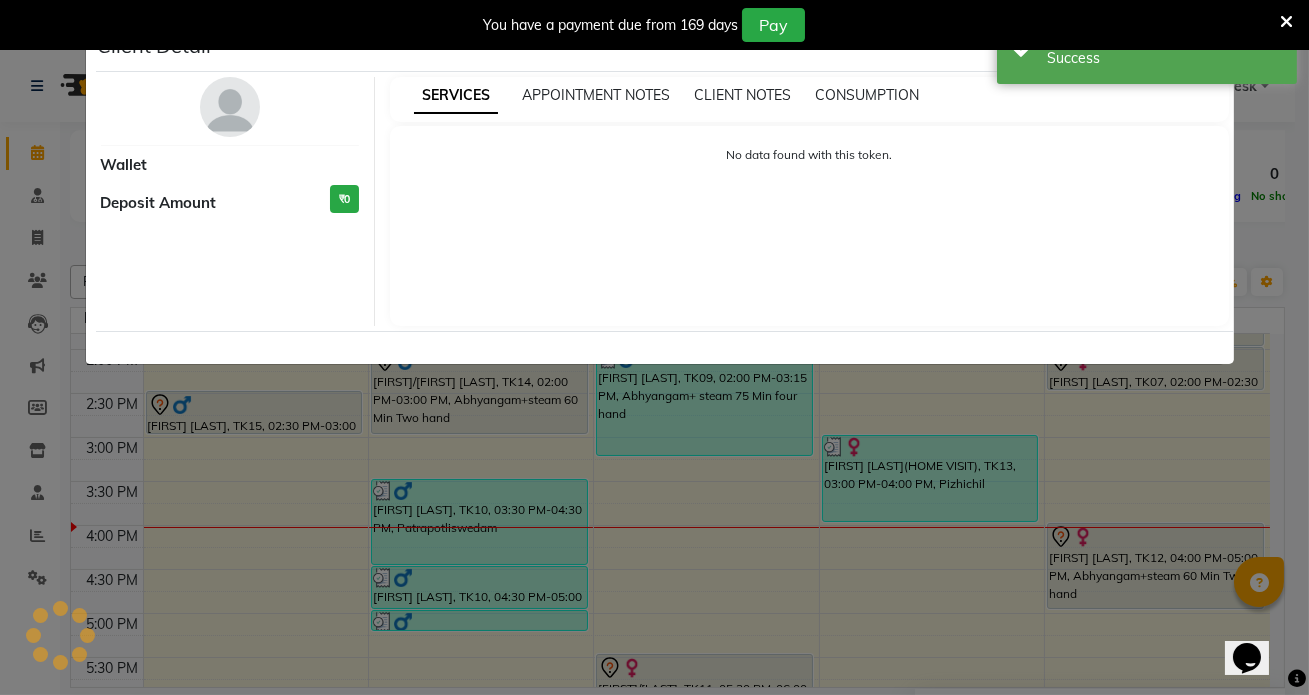 select on "7" 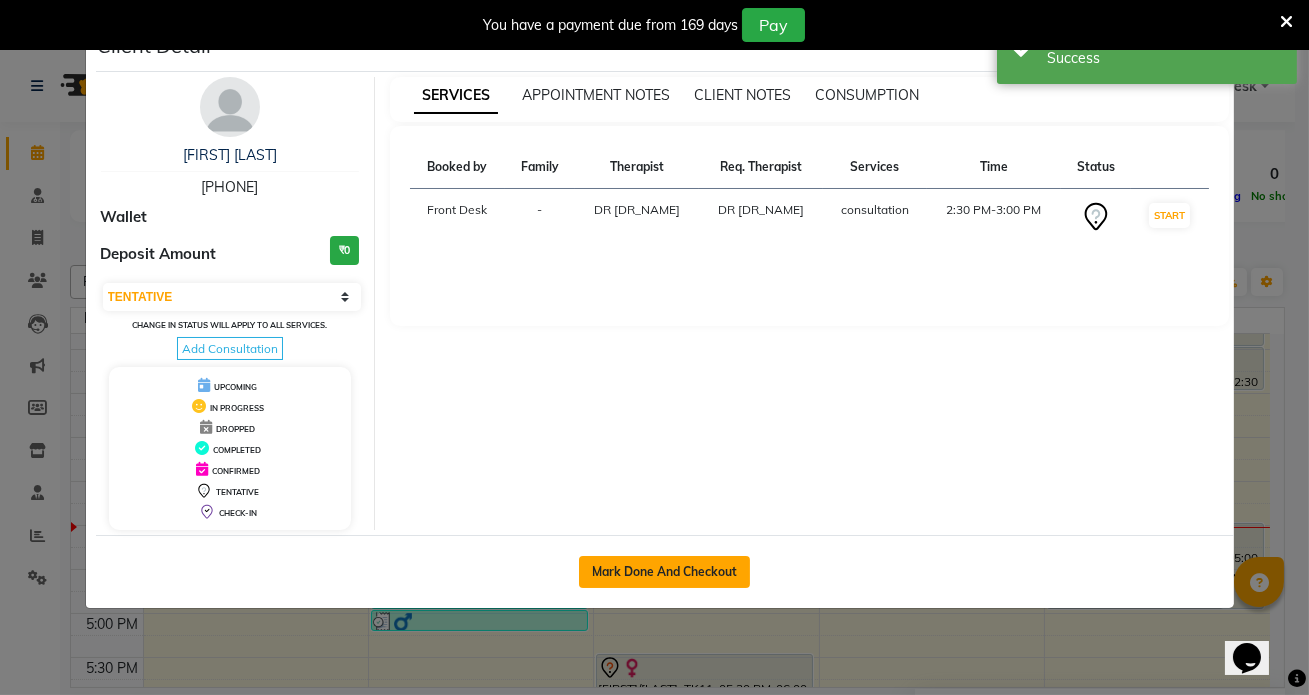 click on "Mark Done And Checkout" 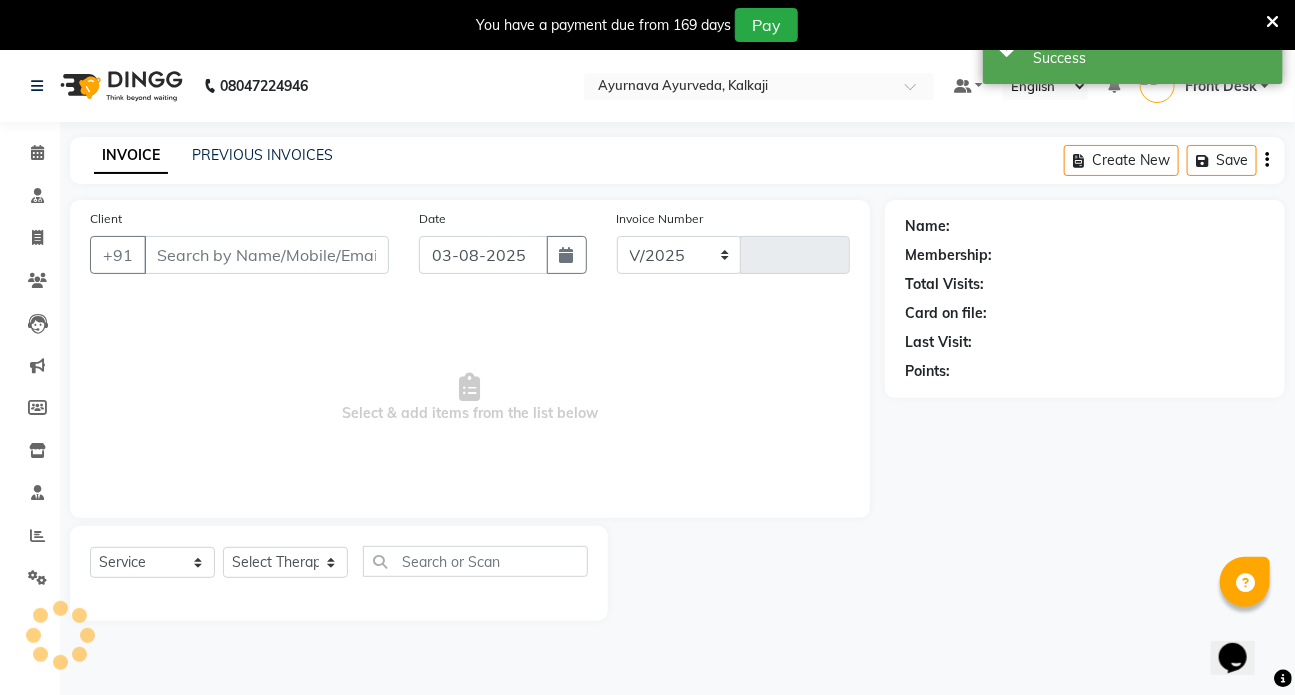 select on "5585" 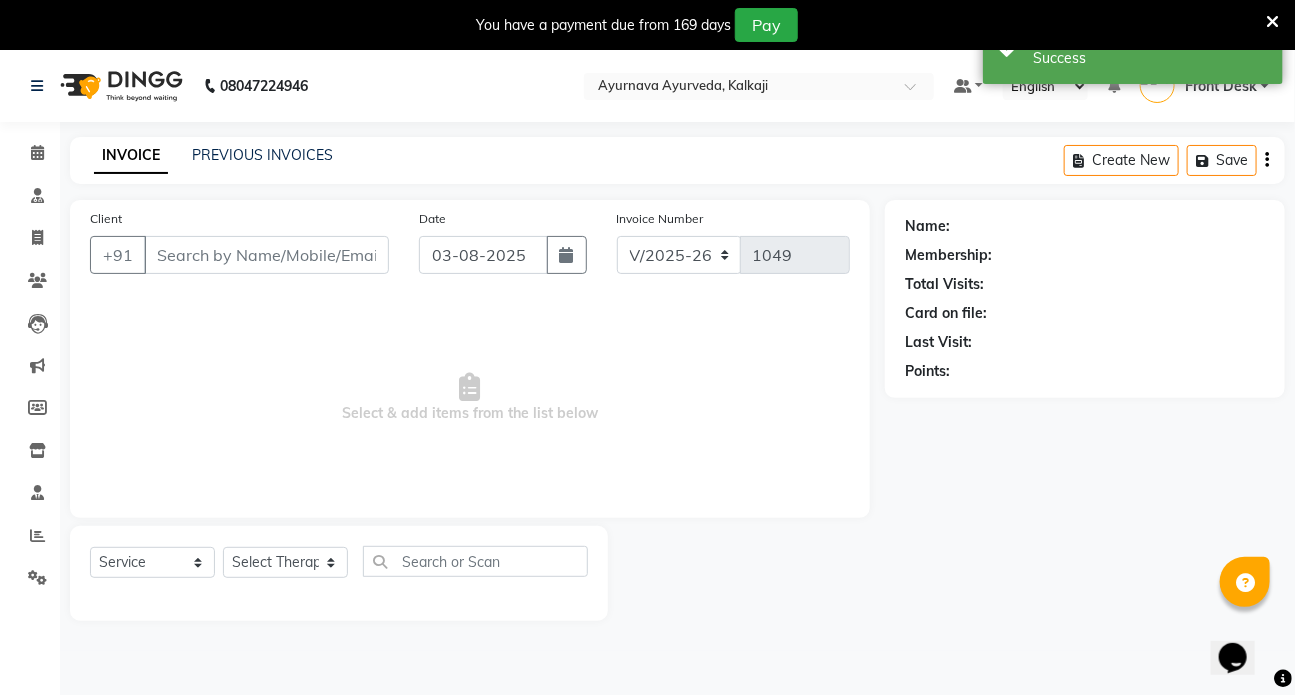 type on "[PHONE]" 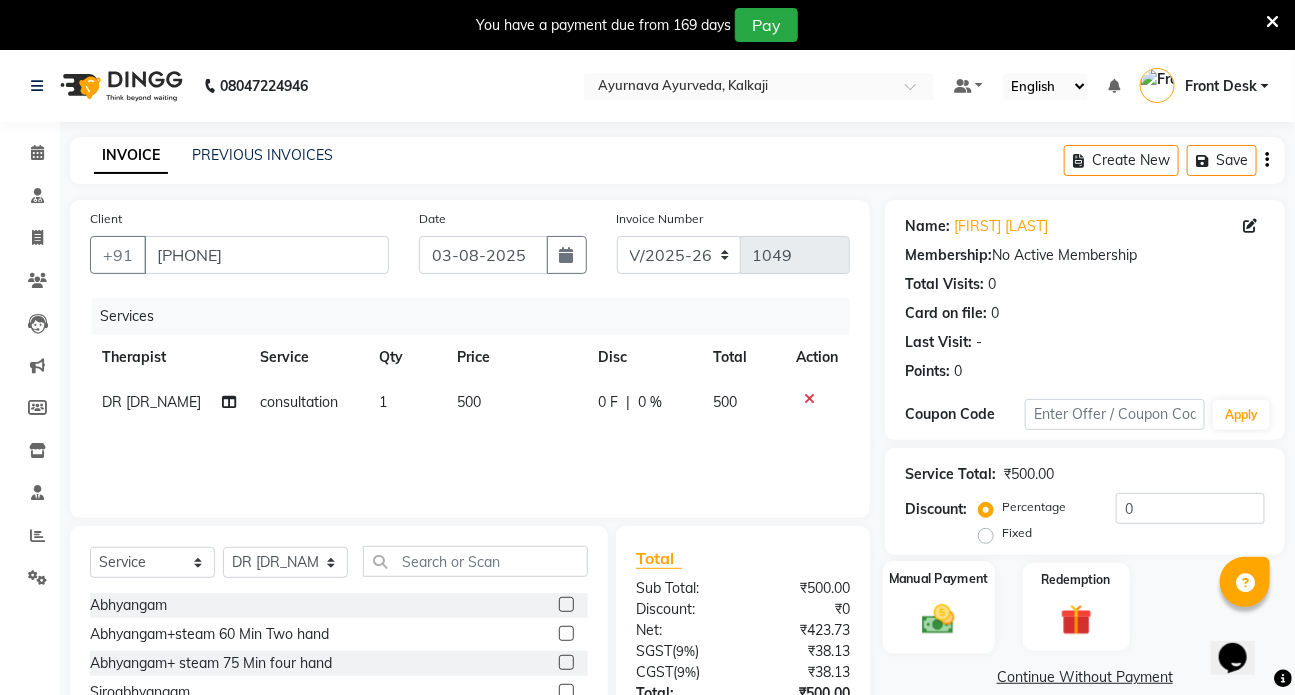 click 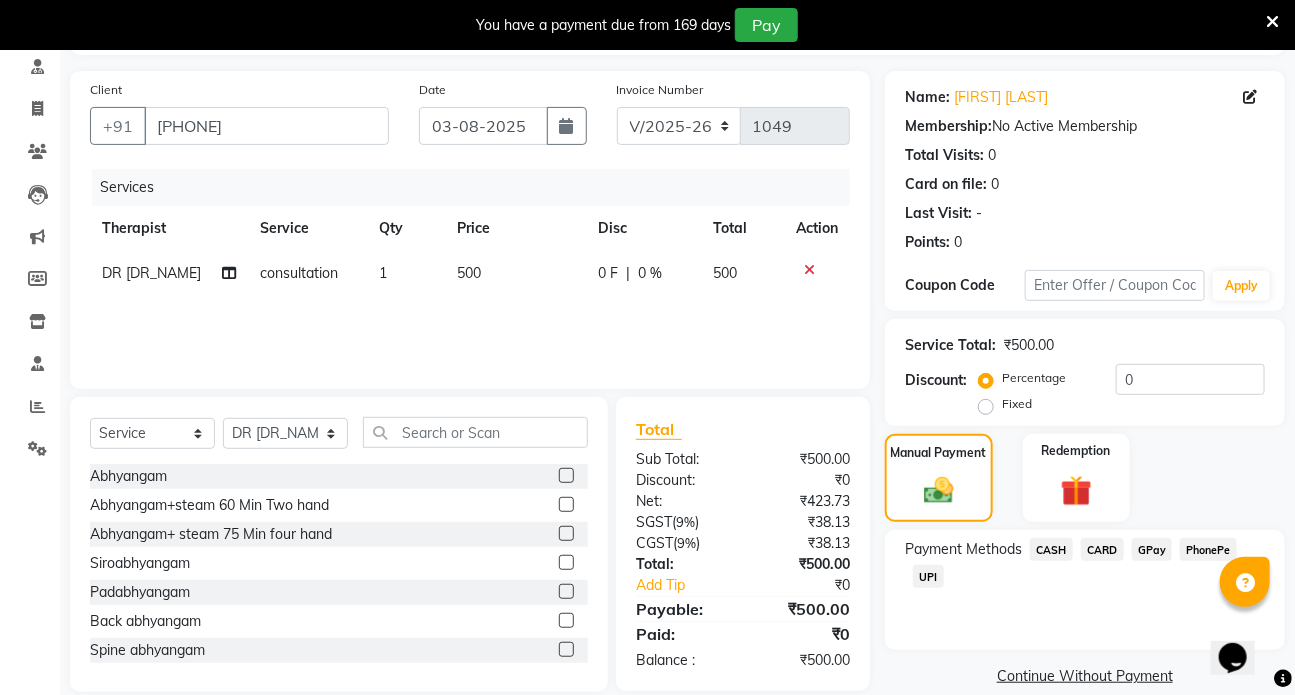 scroll, scrollTop: 156, scrollLeft: 0, axis: vertical 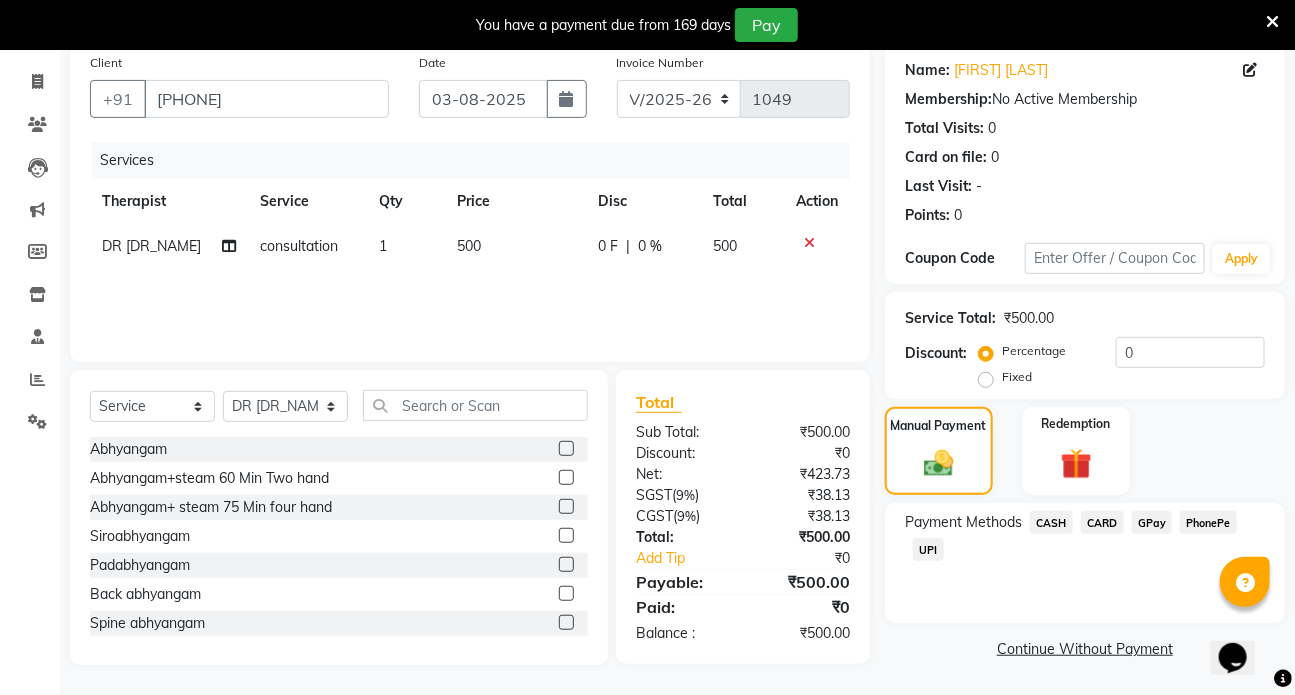 click on "CASH" 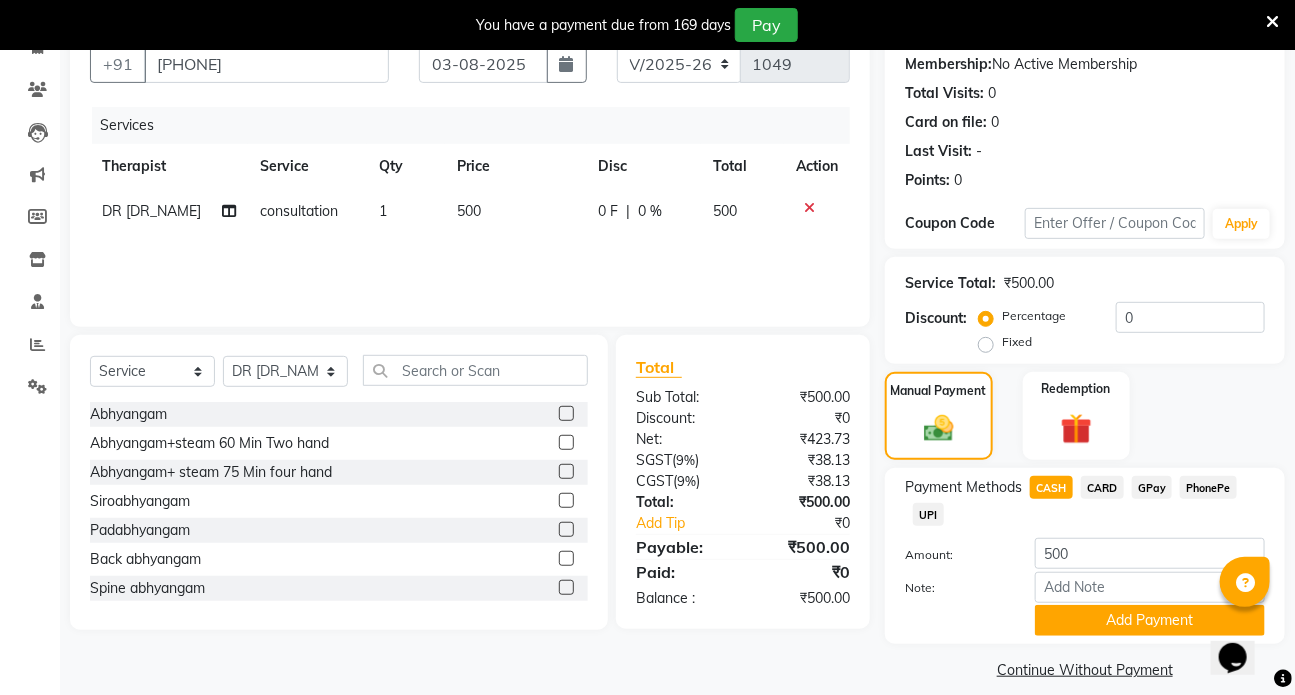scroll, scrollTop: 210, scrollLeft: 0, axis: vertical 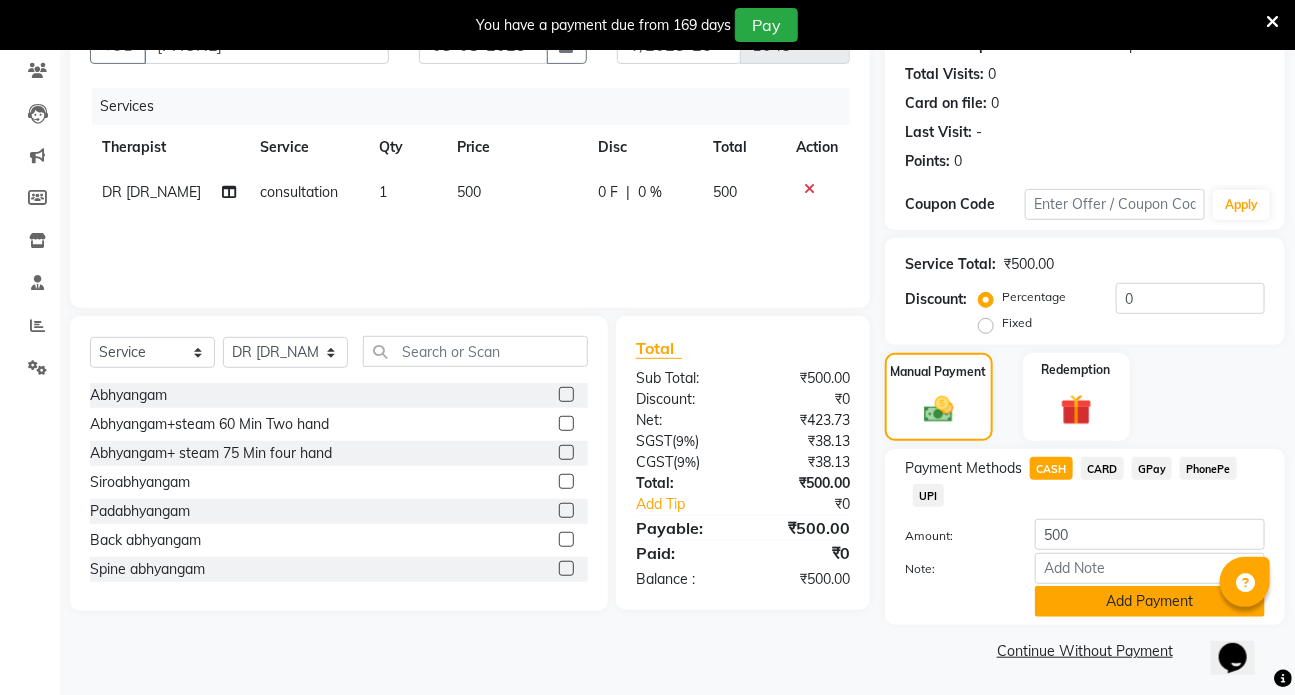click on "Add Payment" 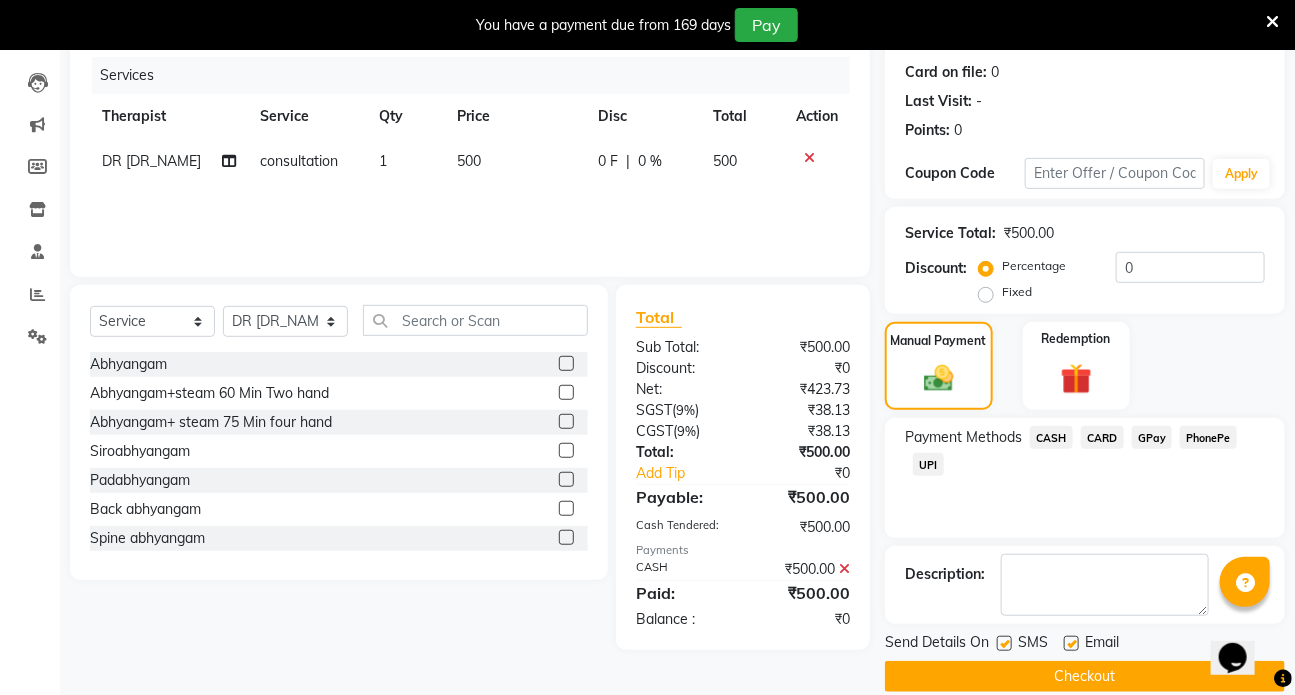 scroll, scrollTop: 267, scrollLeft: 0, axis: vertical 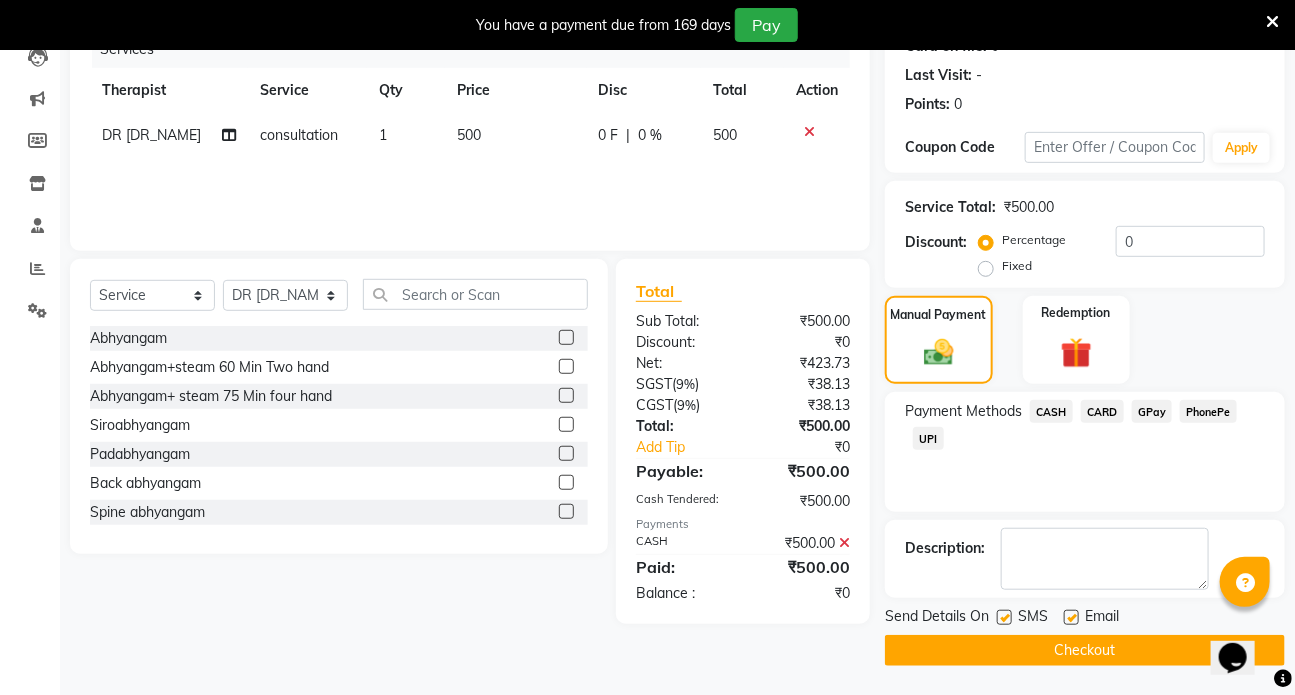 click 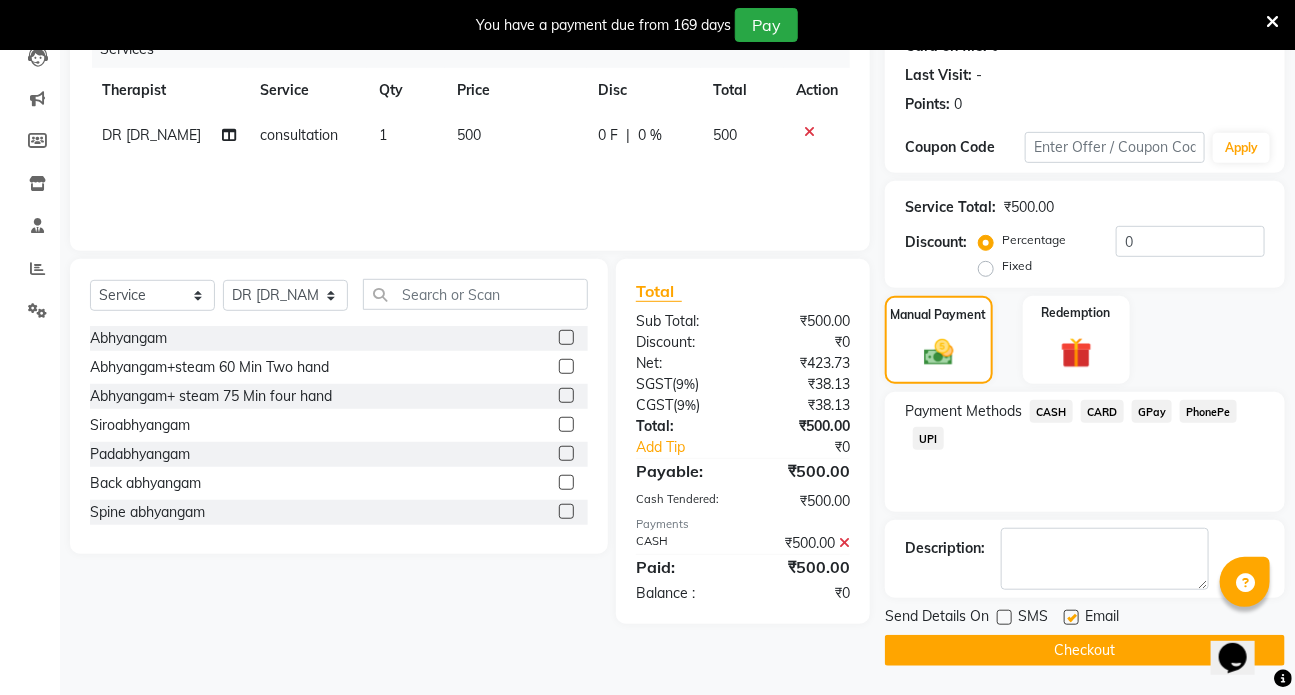 click 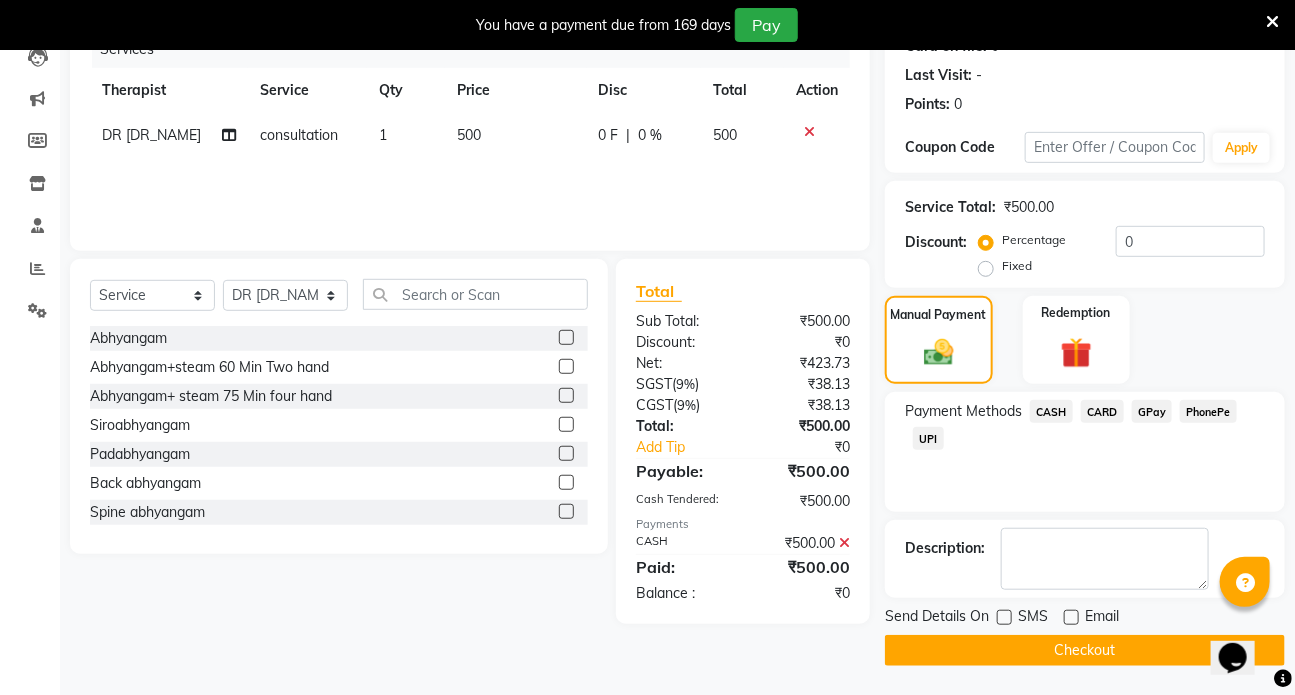click on "Checkout" 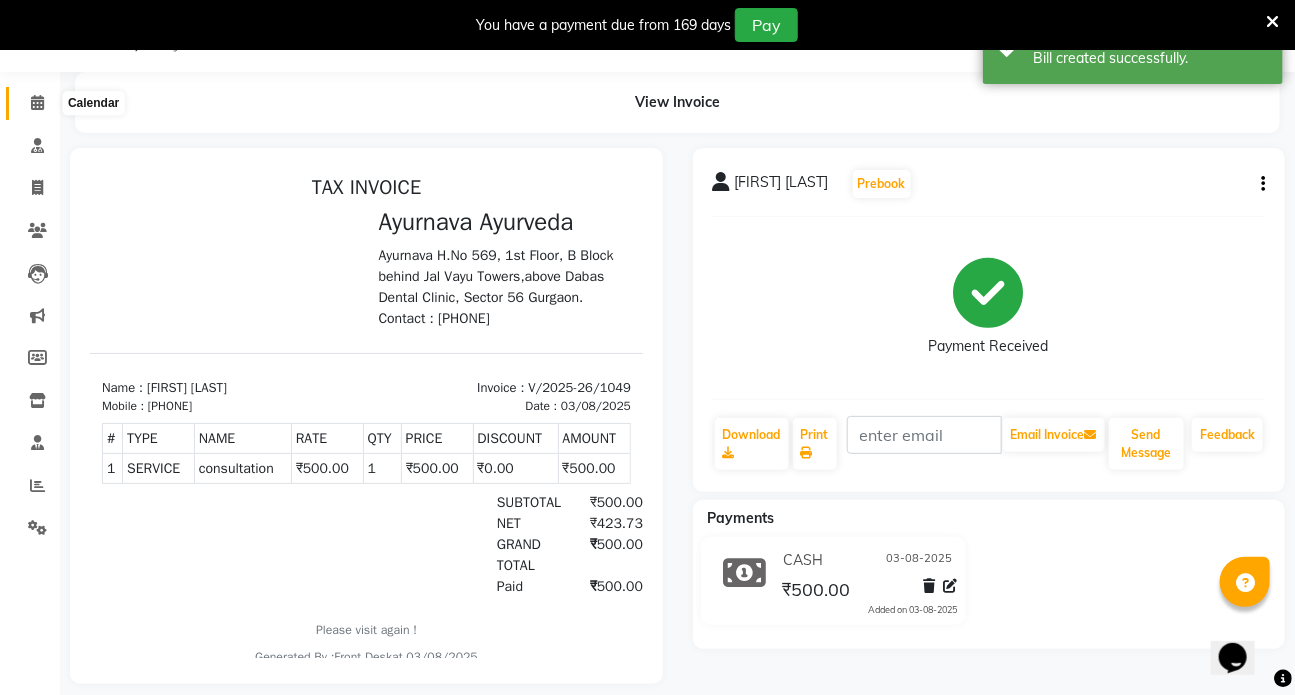scroll, scrollTop: 81, scrollLeft: 0, axis: vertical 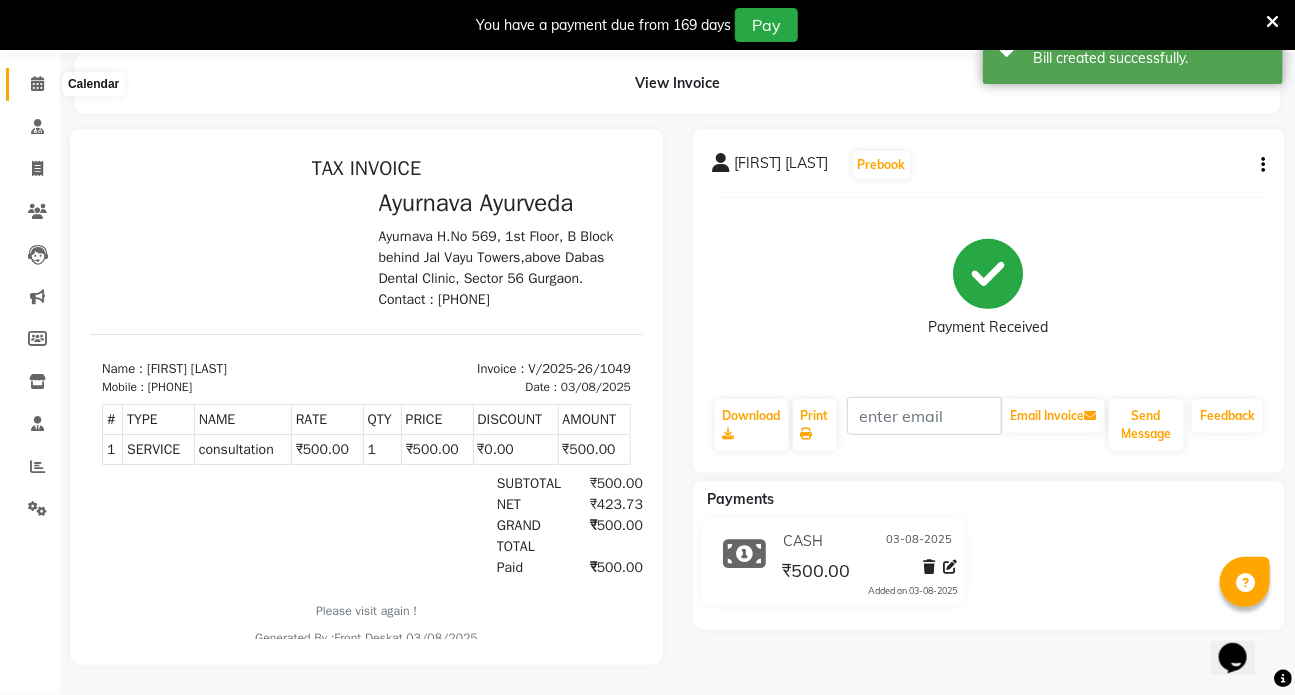 click 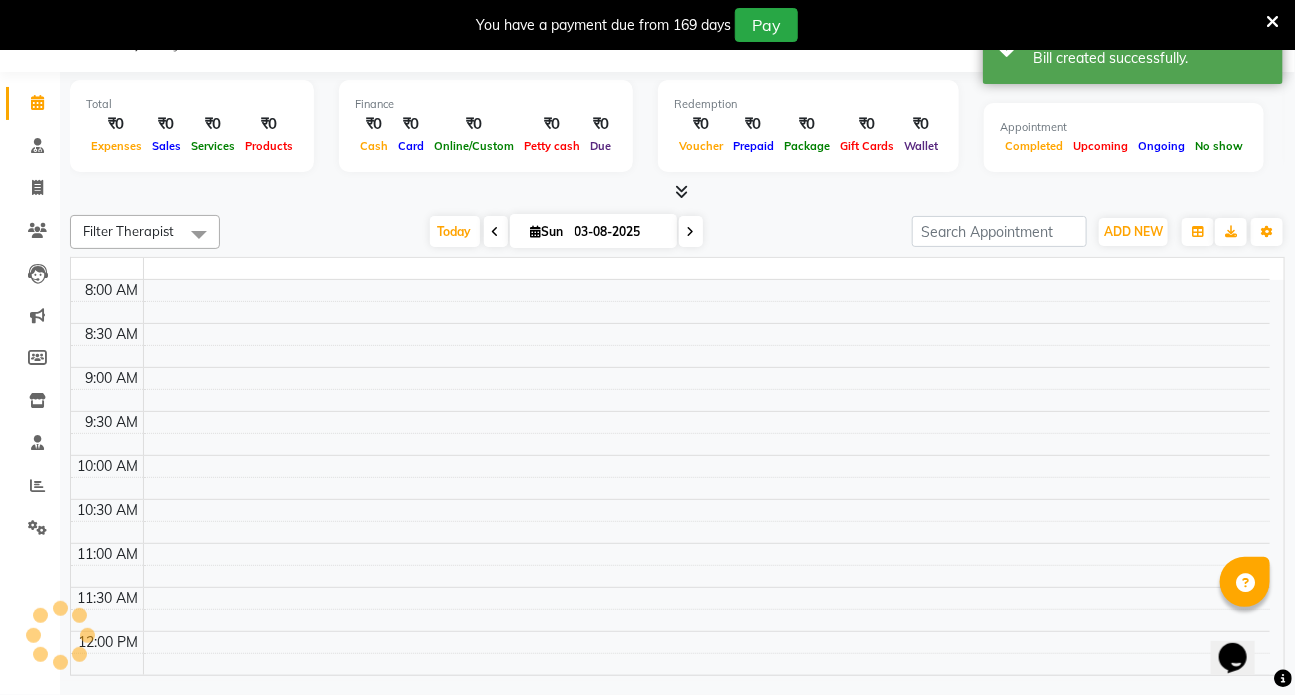 scroll, scrollTop: 50, scrollLeft: 0, axis: vertical 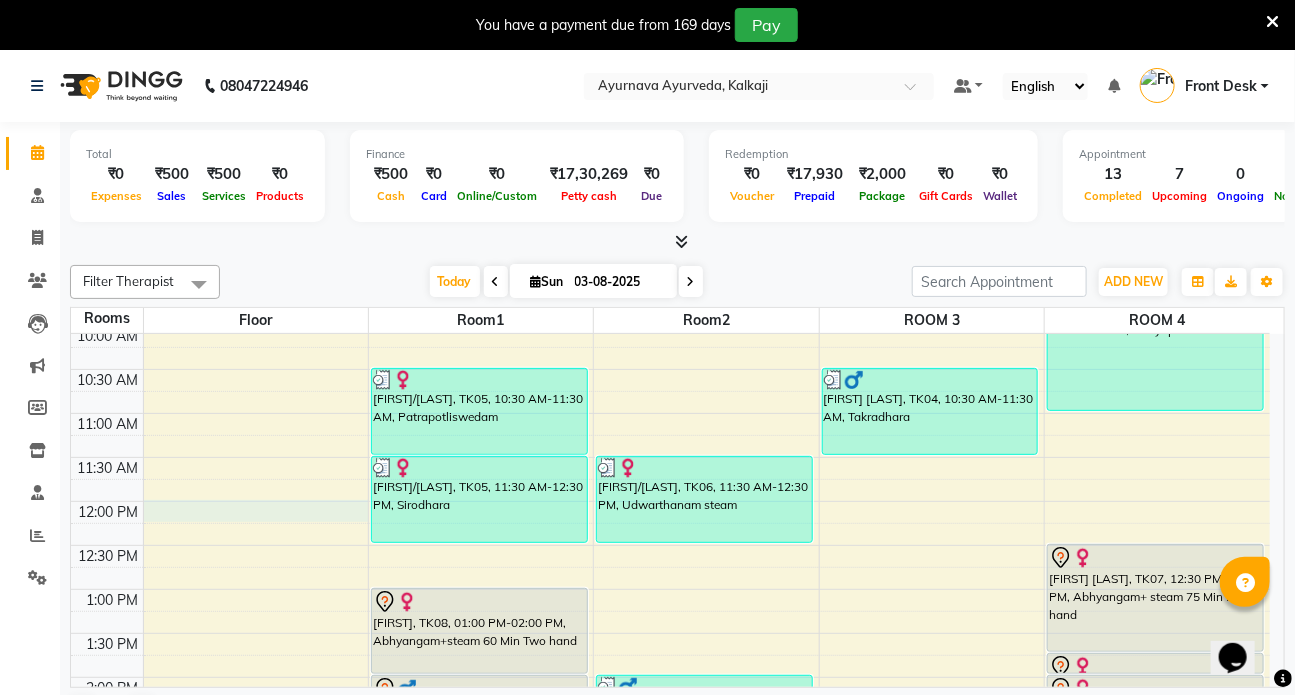 click on "7:00 AM 7:30 AM 8:00 AM 8:30 AM 9:00 AM 9:30 AM 10:00 AM 10:30 AM 11:00 AM 11:30 AM 12:00 PM 12:30 PM 1:00 PM 1:30 PM 2:00 PM 2:30 PM 3:00 PM 3:30 PM 4:00 PM 4:30 PM 5:00 PM 5:30 PM 6:00 PM 6:30 PM 7:00 PM 7:30 PM 8:00 PM 8:30 PM     [FIRST] [LAST], TK15, 02:30 PM-03:00 PM, consultation     V P /[LAST] [LAST], TK02, 09:00 AM-10:00 AM, Abhyangam+steam 60 Min Two hand      [FIRST]/[LAST], TK05, 10:30 AM-11:30 AM, Patrapotliswedam     [FIRST]/[LAST], TK05, 11:30 AM-12:30 PM, Sirodhara             [FIRST], TK08, 01:00 PM-02:00 PM, Abhyangam+steam 60 Min Two hand              [FIRST]/[LAST], TK14, 02:00 PM-03:00 PM, Abhyangam+steam 60 Min Two hand      [FIRST] [LAST], TK10, 03:30 PM-04:30 PM, Patrapotliswedam     [FIRST] [LAST], TK10, 04:30 PM-05:00 PM, Kati vasti     [FIRST] [LAST], TK10, 05:00 PM-05:15 PM, Matra Vasti     V P /[LAST] [LAST], TK03, 09:00 AM-10:00 AM, Abhyangam+steam 60 Min Two hand      [FIRST]/[LAST], TK06, 11:30 AM-12:30 PM, Udwarthanam steam" at bounding box center [670, 677] 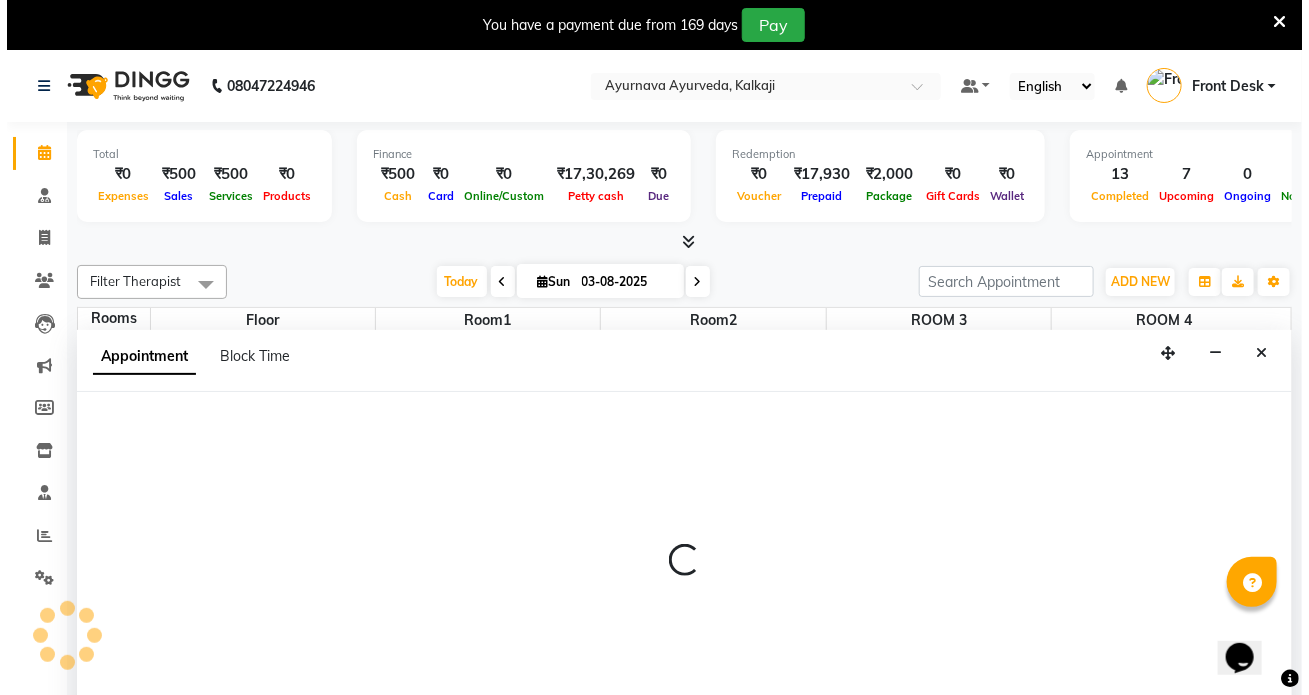 scroll, scrollTop: 50, scrollLeft: 0, axis: vertical 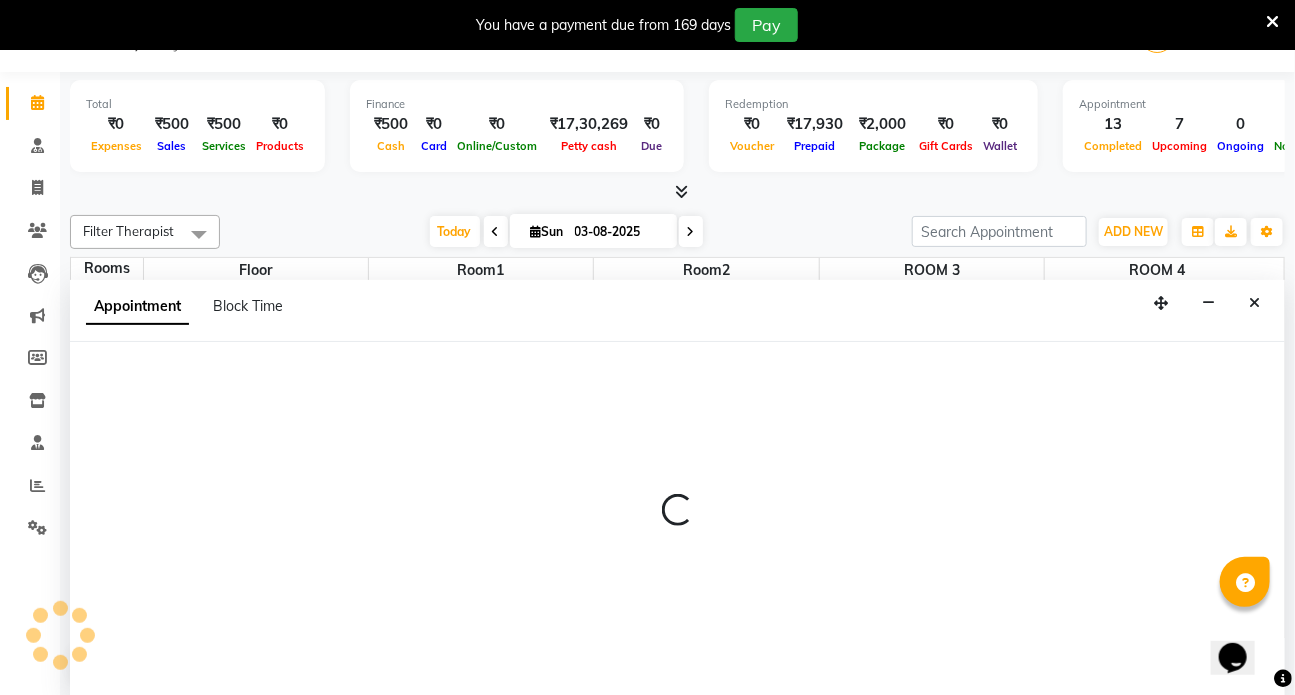 select on "720" 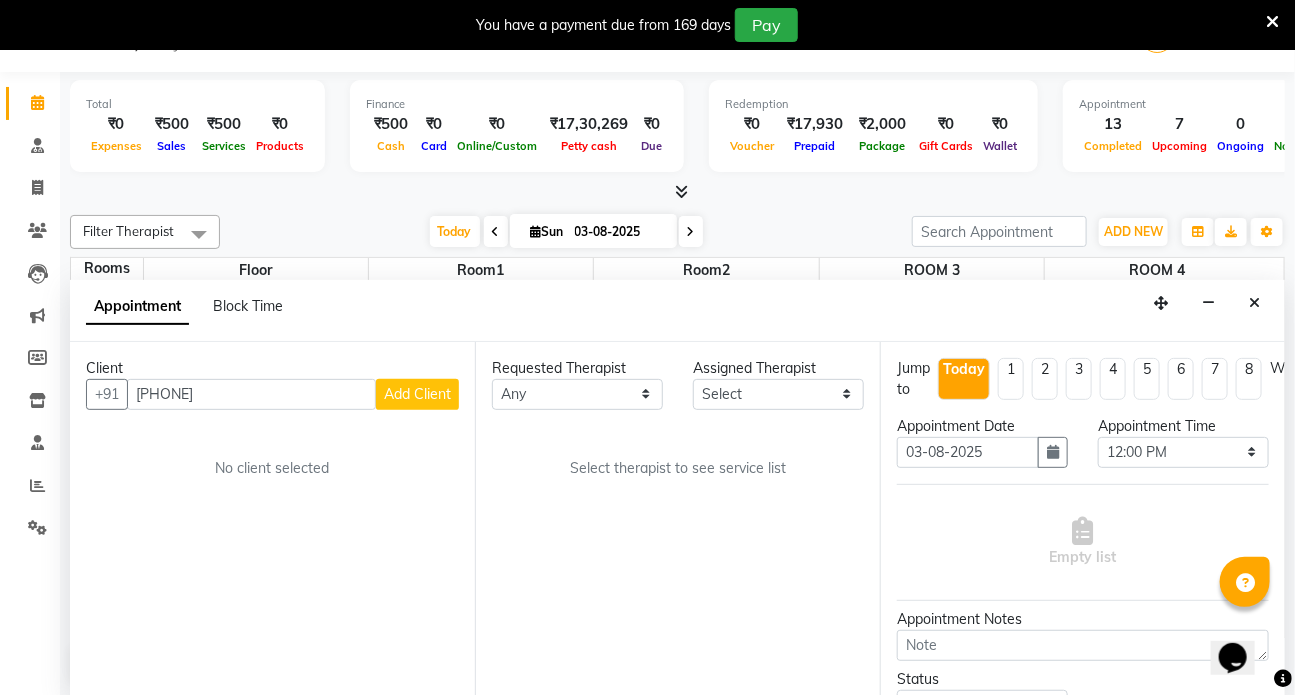 type on "[PHONE]" 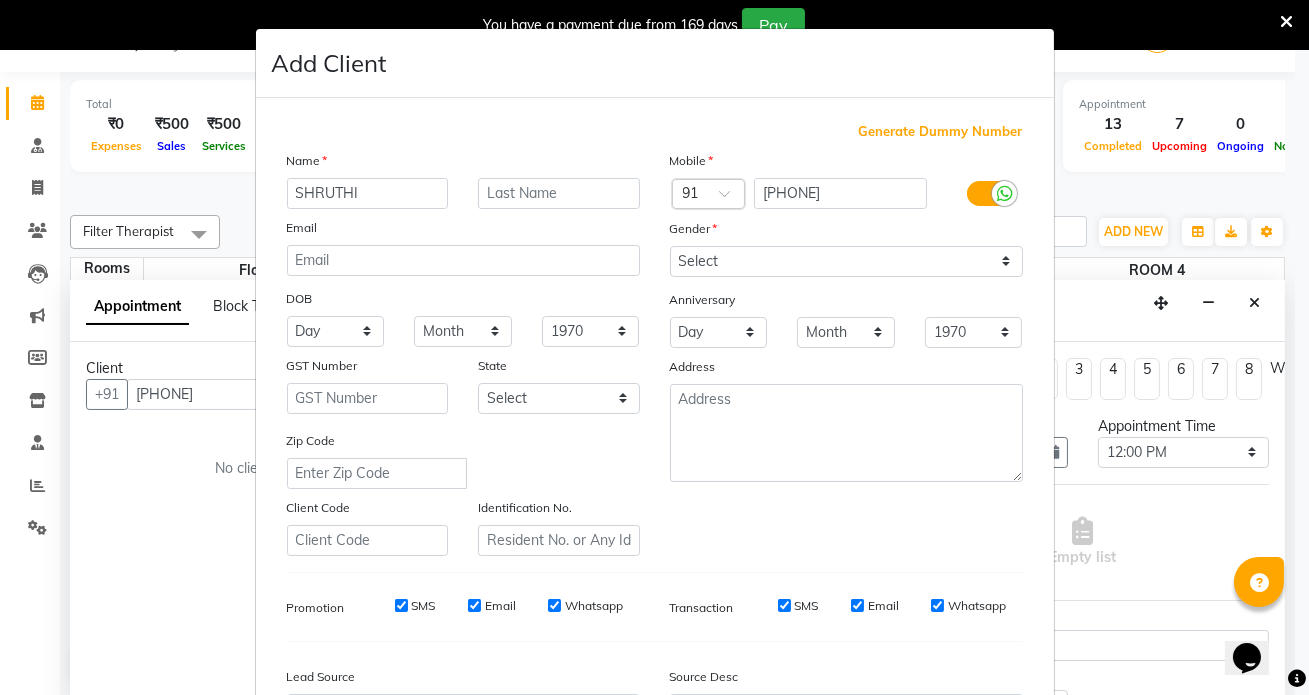 type on "SHRUTHI" 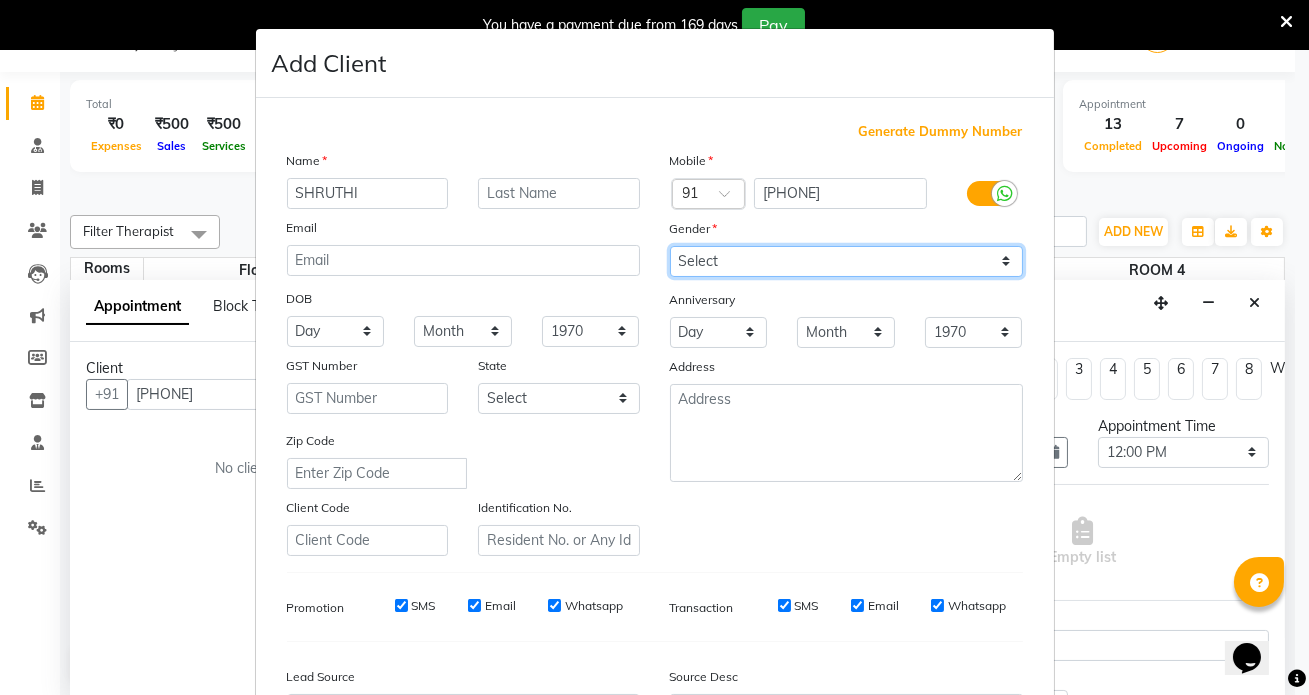 click on "Select Male Female Other Prefer Not To Say" at bounding box center (846, 261) 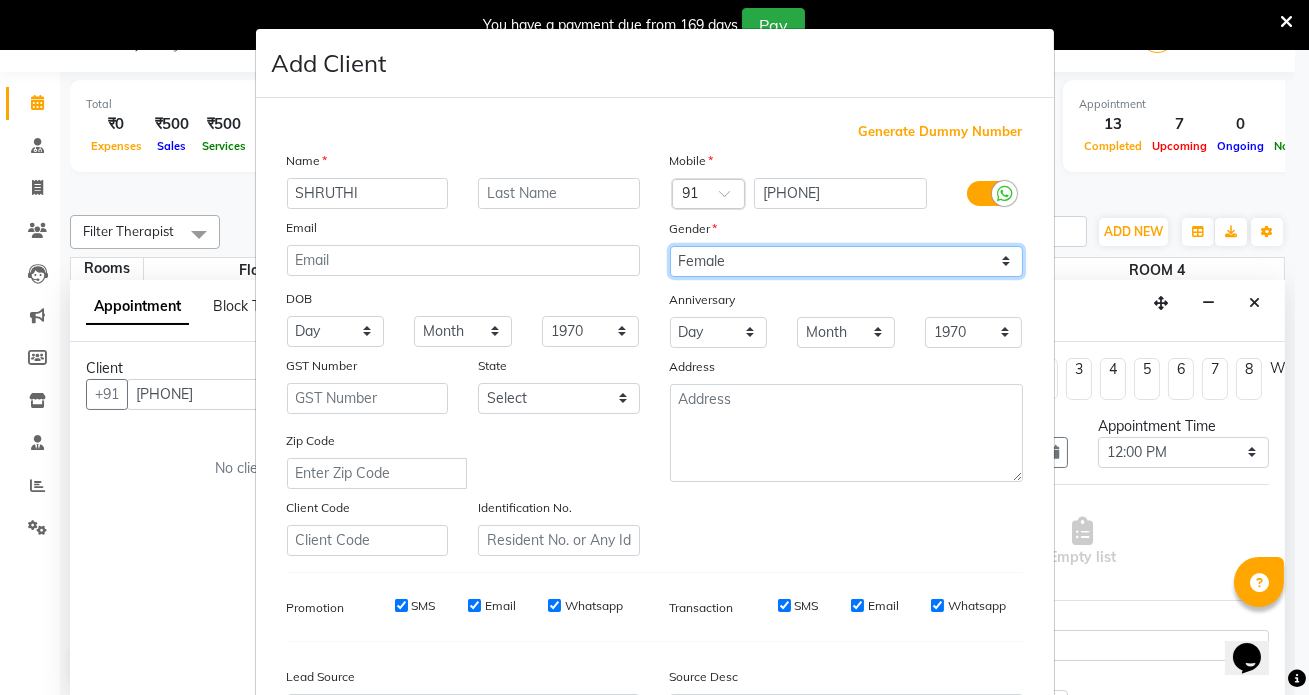 click on "Select Male Female Other Prefer Not To Say" at bounding box center (846, 261) 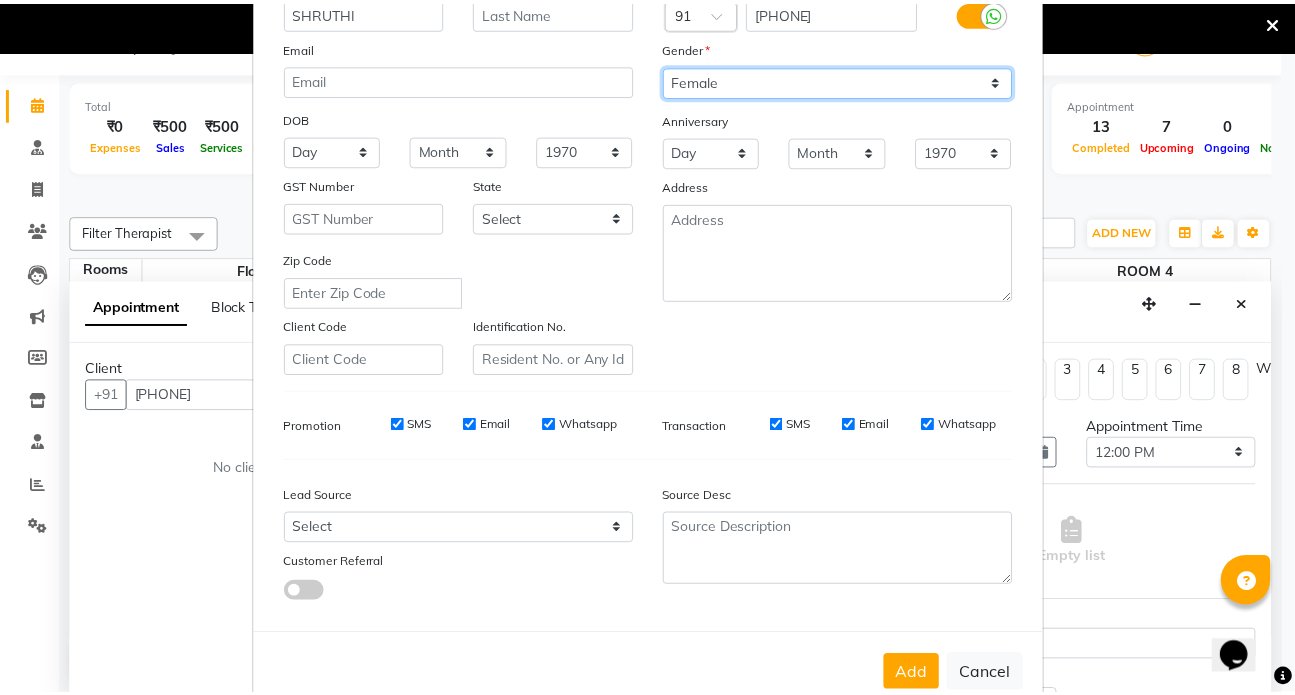 scroll, scrollTop: 233, scrollLeft: 0, axis: vertical 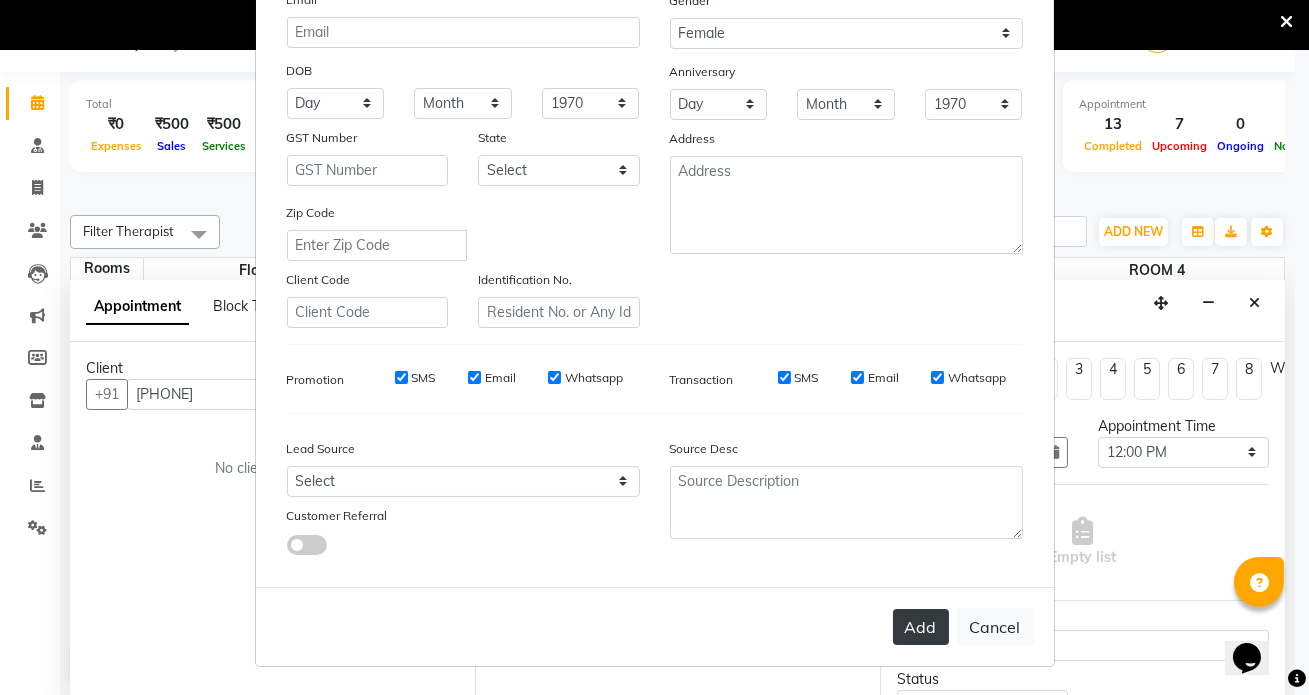 click on "Add" at bounding box center [921, 627] 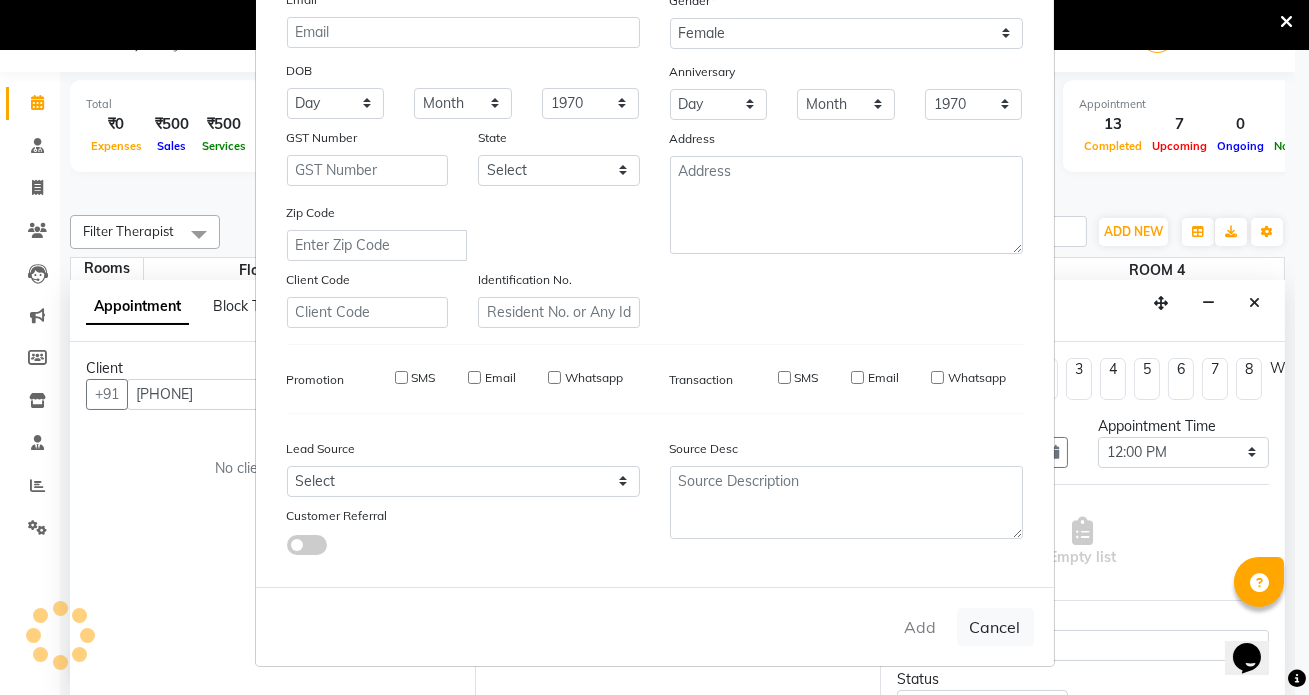 type 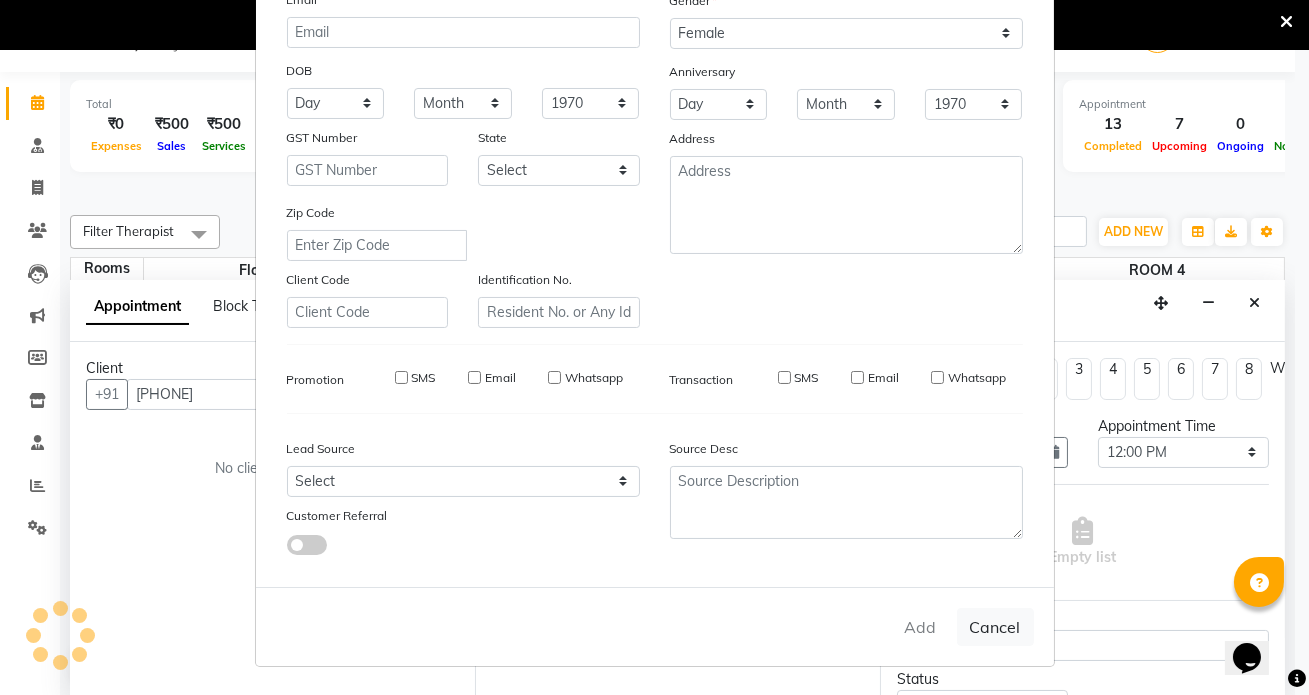 select 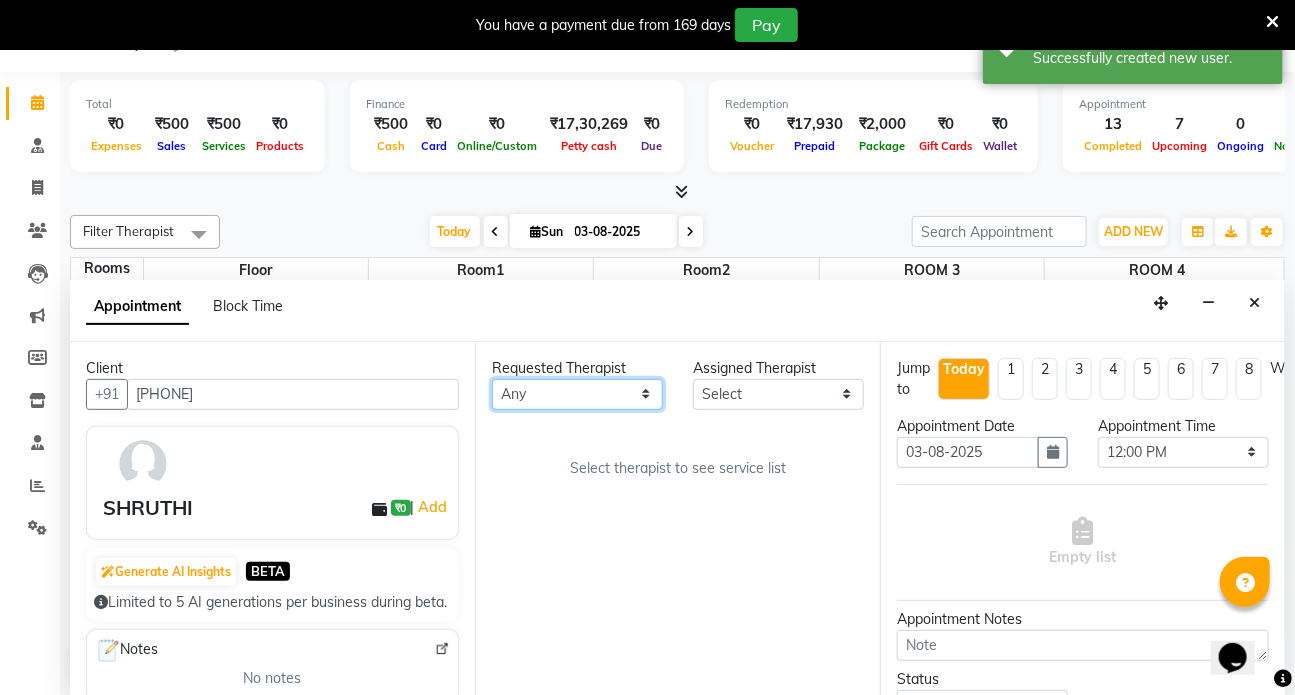 click on "Any [FIRST] [FIRST] [FIRST] DR [DR_NAME] Dr [DR_NAME] Front Desk [FIRST] [FIRST] [FIRST] [FIRST] [FIRST]" at bounding box center (577, 394) 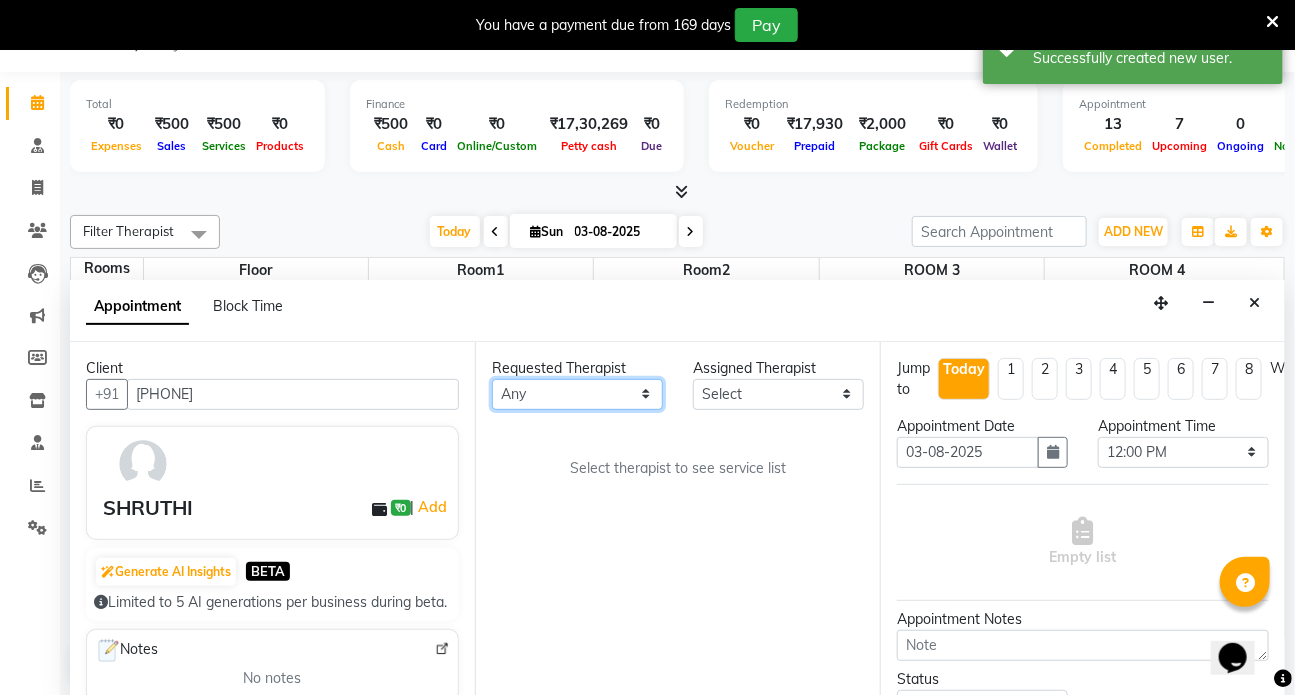 select on "61457" 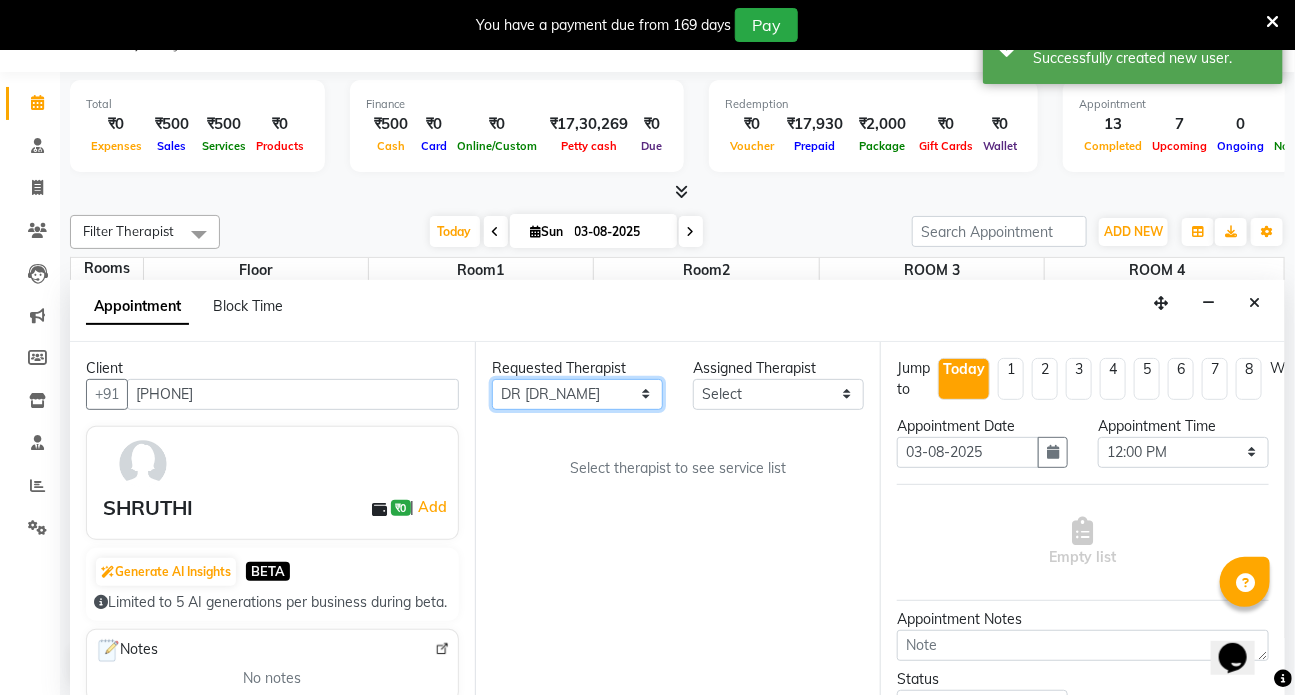 click on "Any [FIRST] [FIRST] [FIRST] DR [DR_NAME] Dr [DR_NAME] Front Desk [FIRST] [FIRST] [FIRST] [FIRST] [FIRST]" at bounding box center (577, 394) 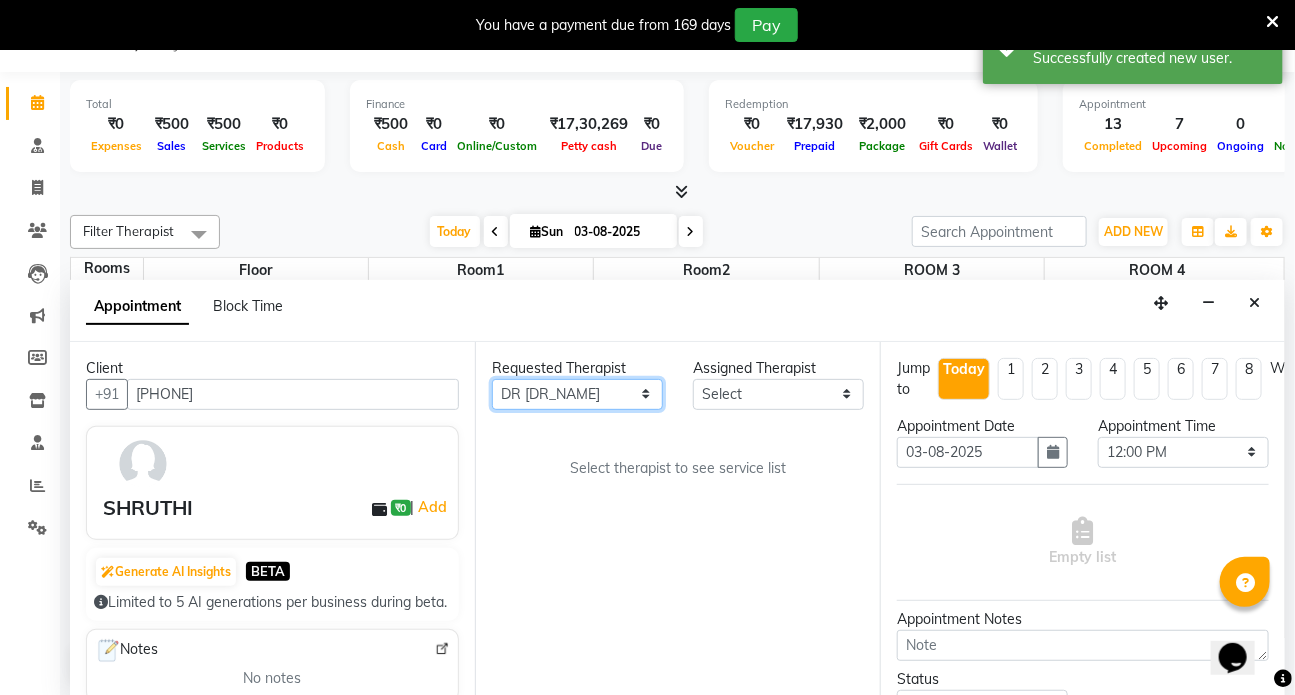 select on "61457" 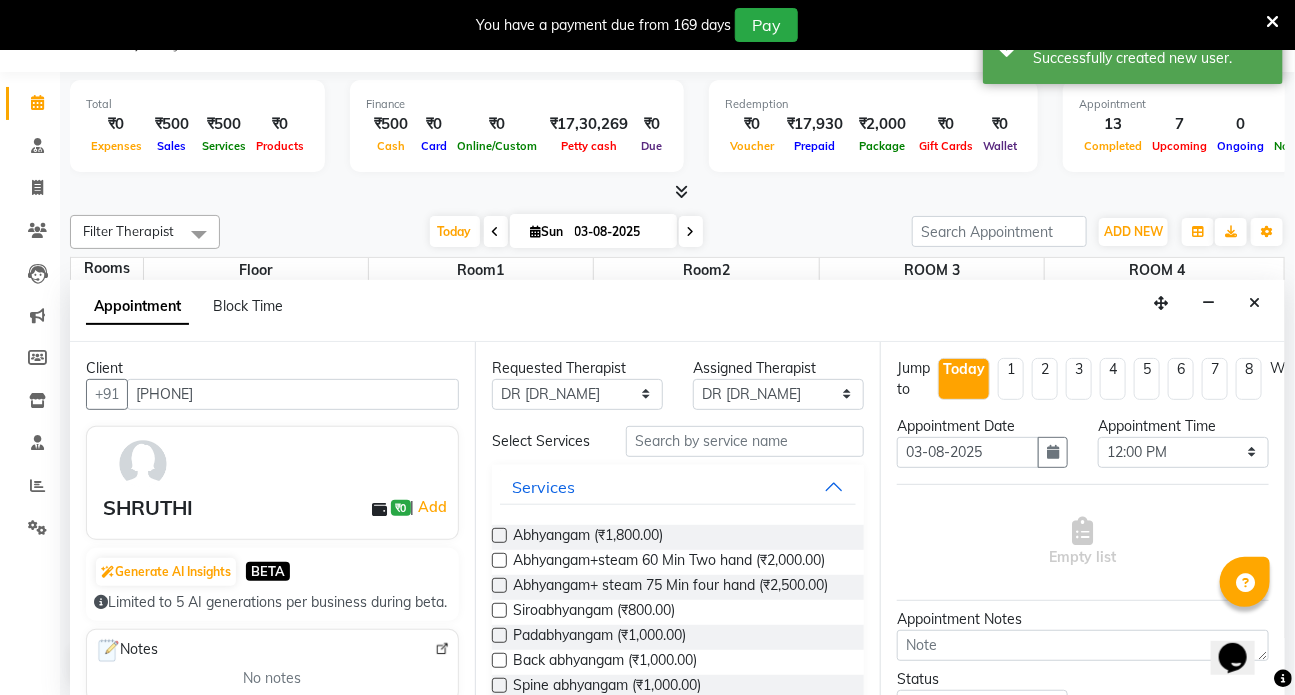 click on "Select Services    Services Abhyangam (₹1,800.00) Abhyangam+steam 60 Min Two hand  (₹2,000.00) Abhyangam+ steam 75 Min four hand  (₹2,500.00) Siroabhyangam (₹800.00) Padabhyangam (₹1,000.00) Back abhyangam (₹1,000.00) Spine abhyangam (₹1,000.00) Churnapindaswedam (₹2,500.00) Patrapotliswedam (₹2,500.00) Abhyangampotli  (₹3,500.00) Njavarapotli massage (₹3,000.00) Sirodhara (₹3,300.00) Abhyangam sirodhara (₹4,500.00) Takradhara (₹3,500.00) Pizhichil (₹5,000.00) Kati vasti (₹2,000.00) Januvasti (single) (₹2,000.00) Januvasti(both) (₹3,000.00) Greeva vasti (₹2,000.00) Urovasti (₹2,000.00) Sirovasti (₹2,000.00) Prishta vasti (₹2,500.00) Pichu(small) (₹1,500.00) Pichu (large) (₹2,000.00) Tharpanam (₹1,800.00) Putapakam (₹1,800.00) Karnapuram (₹1,000.00) Udwarthanam steam (₹3,000.00) abhyangam udwarthanam steam (₹3,500.00) Lepam (₹500.00) Lepam bandage (₹800.00) Upanaham (₹1,000.00) Matra Vasti (₹1,000.00) Nasyam 1 day (₹2,000.00)" at bounding box center [678, 1733] 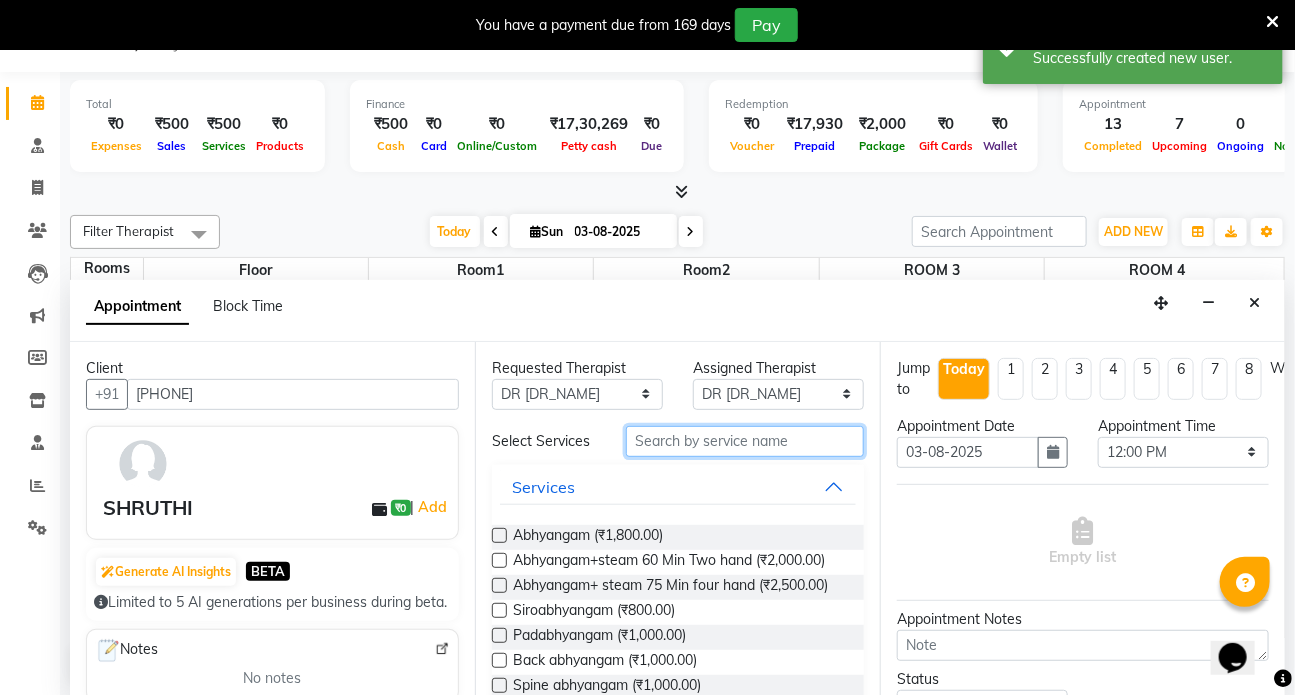 click at bounding box center [745, 441] 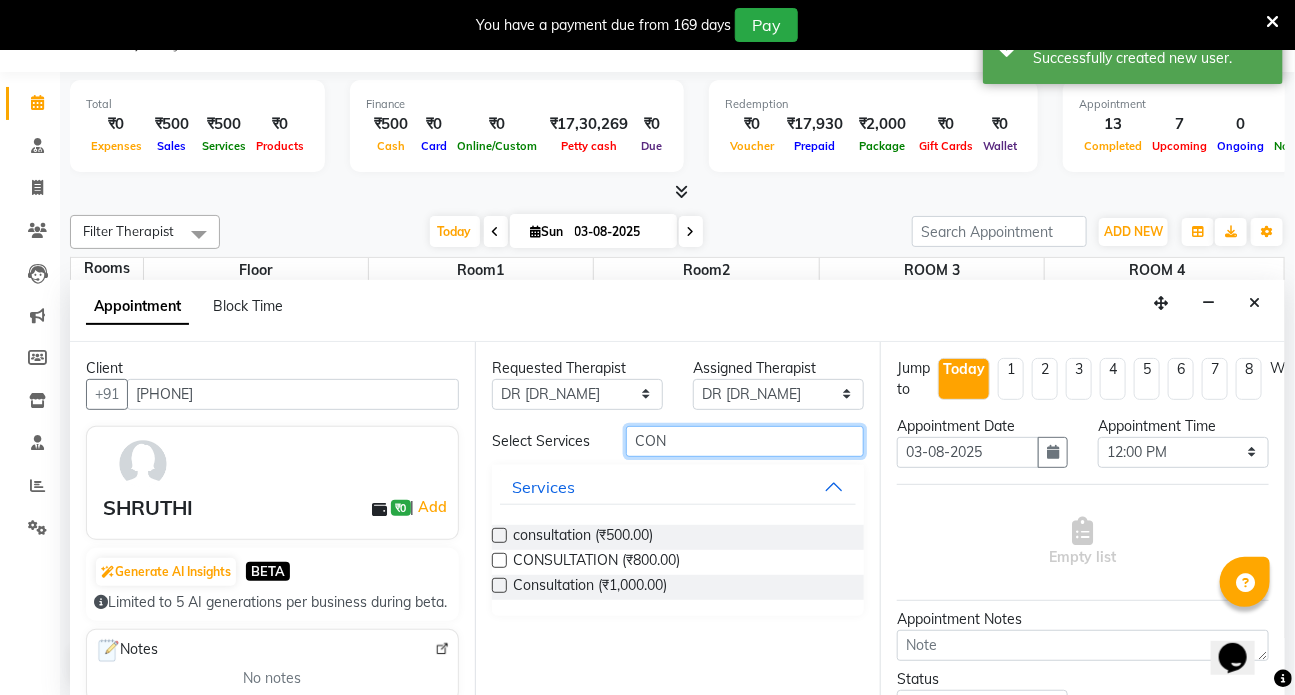 type on "CON" 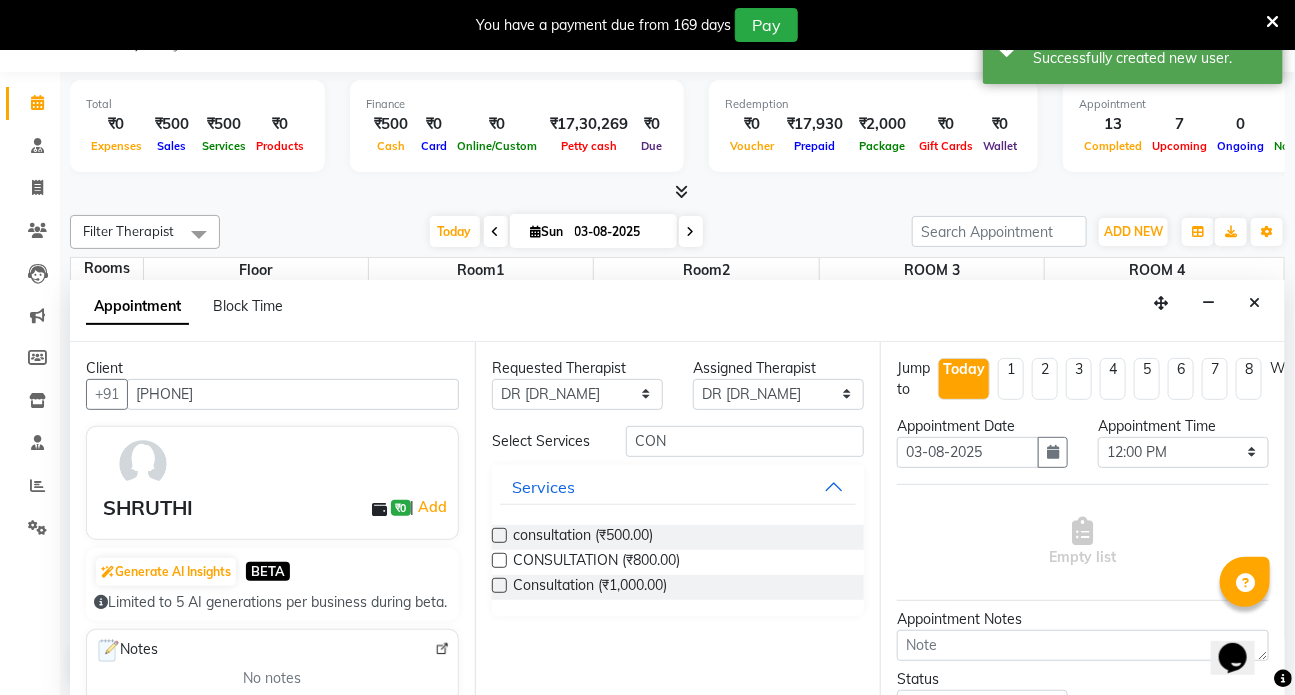click at bounding box center [499, 535] 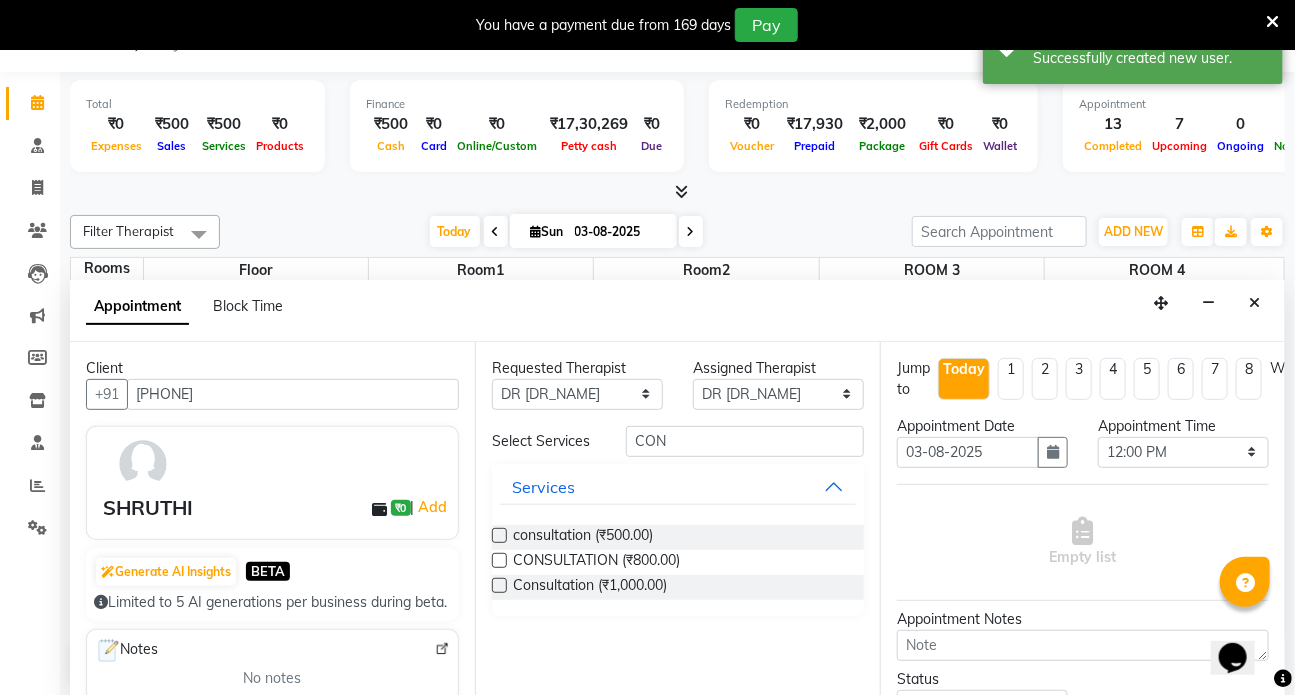 click at bounding box center [498, 537] 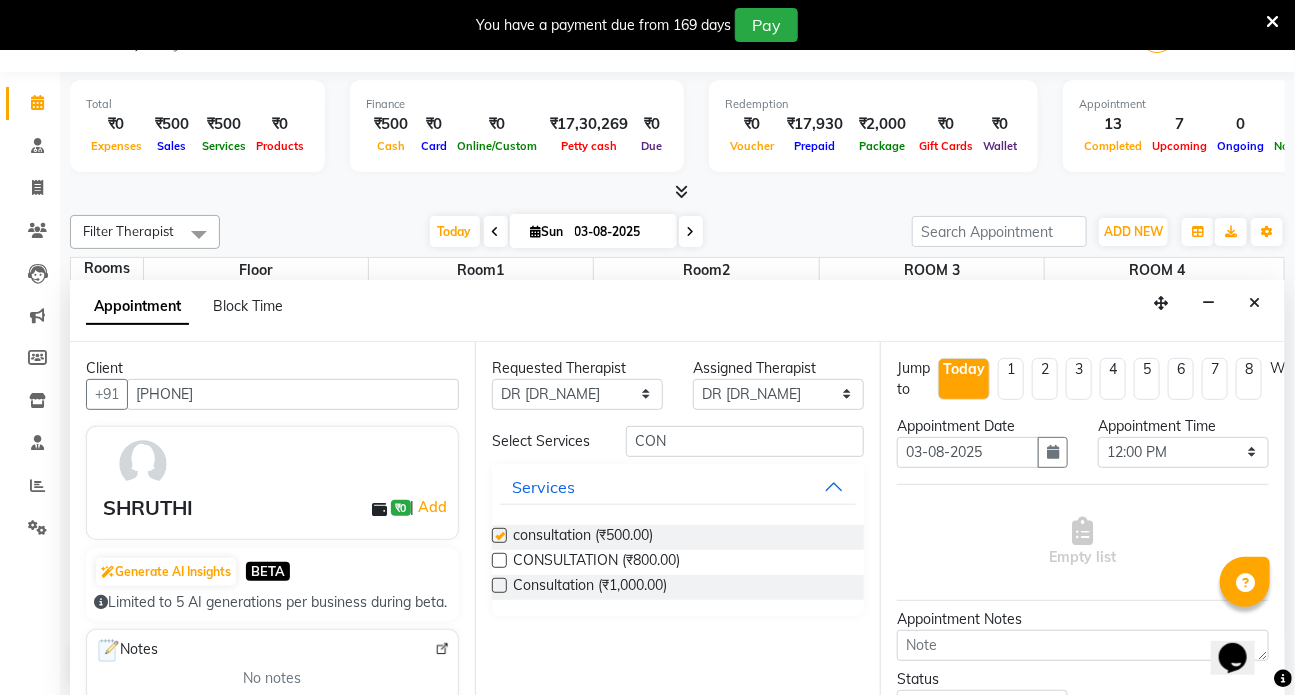 select on "2568" 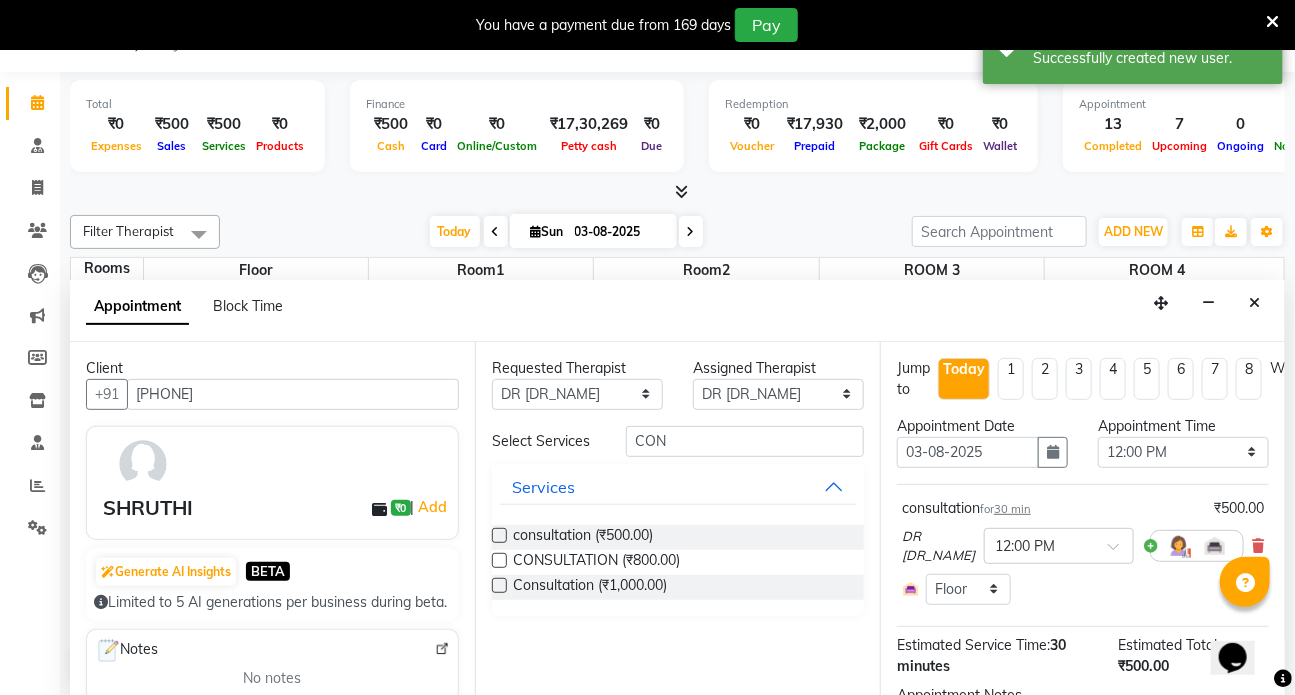 checkbox on "false" 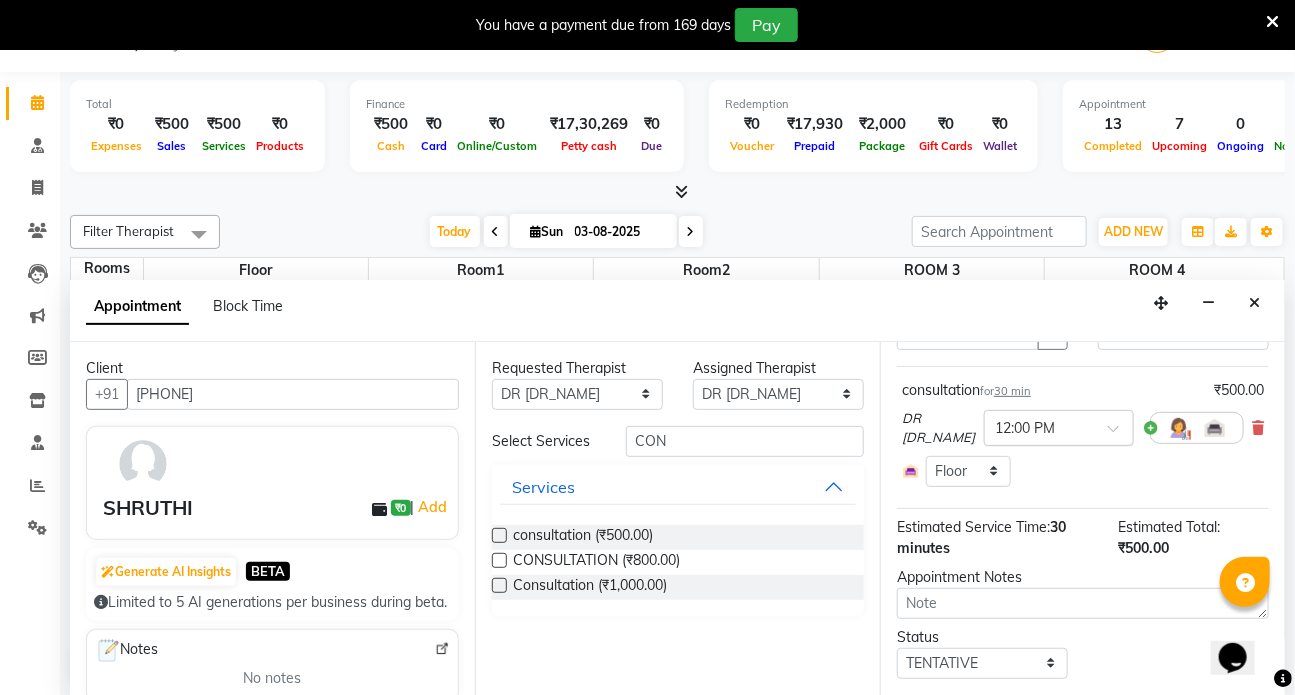 scroll, scrollTop: 239, scrollLeft: 0, axis: vertical 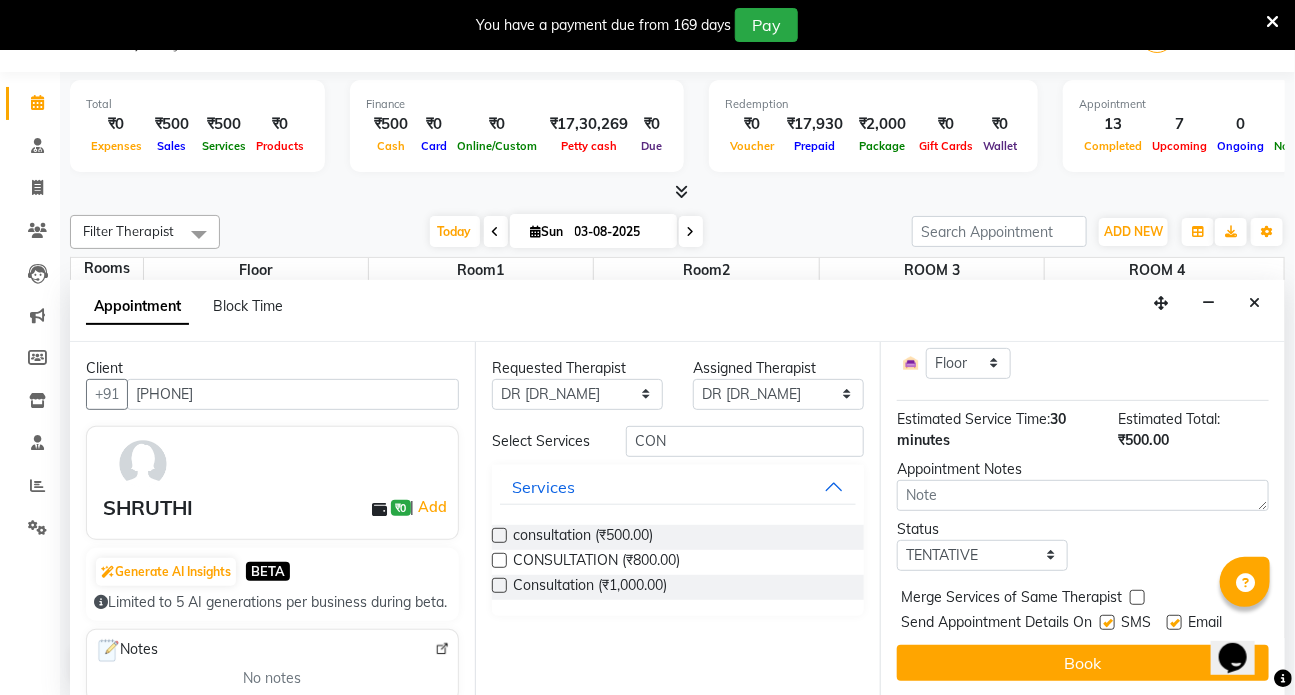 click at bounding box center (1107, 622) 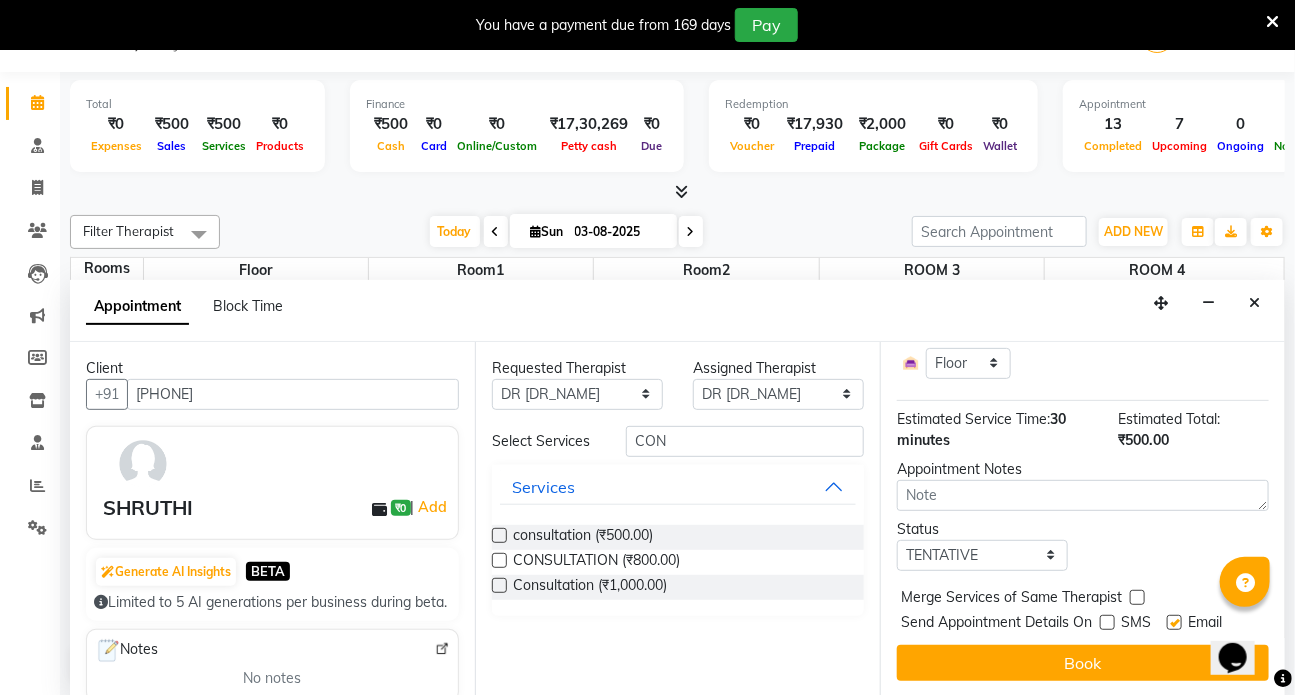 click at bounding box center (1174, 622) 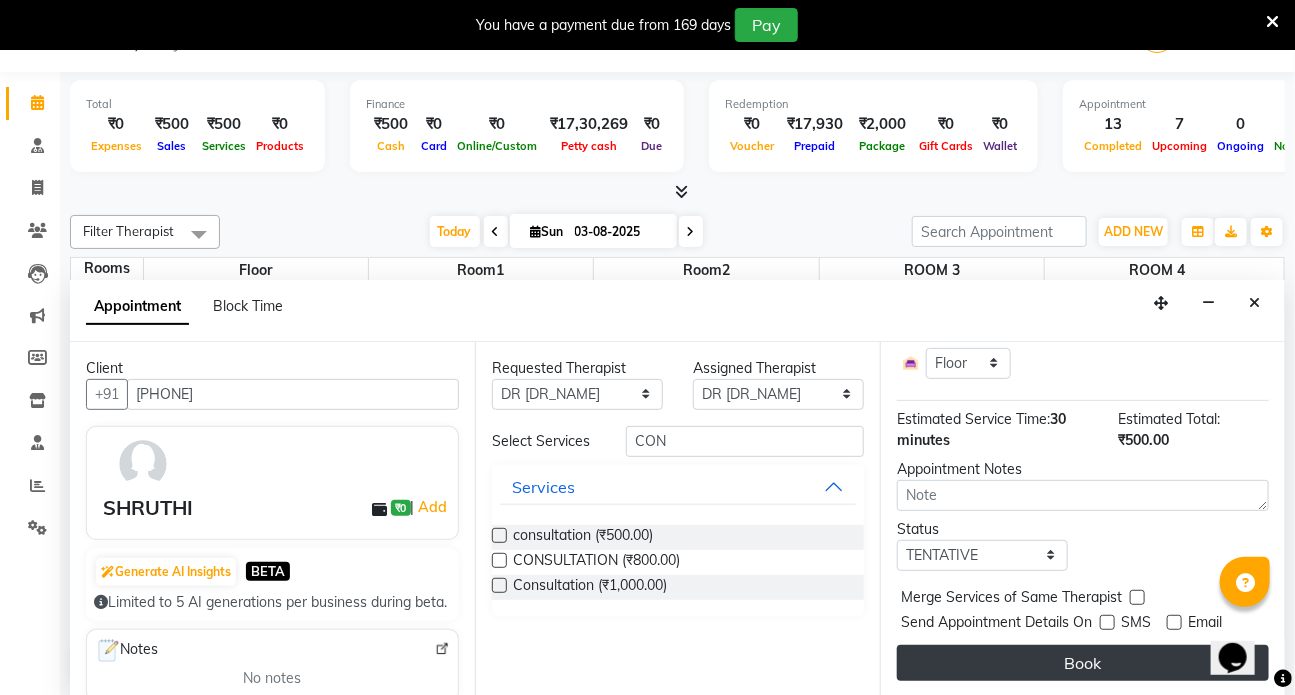 click on "Book" at bounding box center (1083, 663) 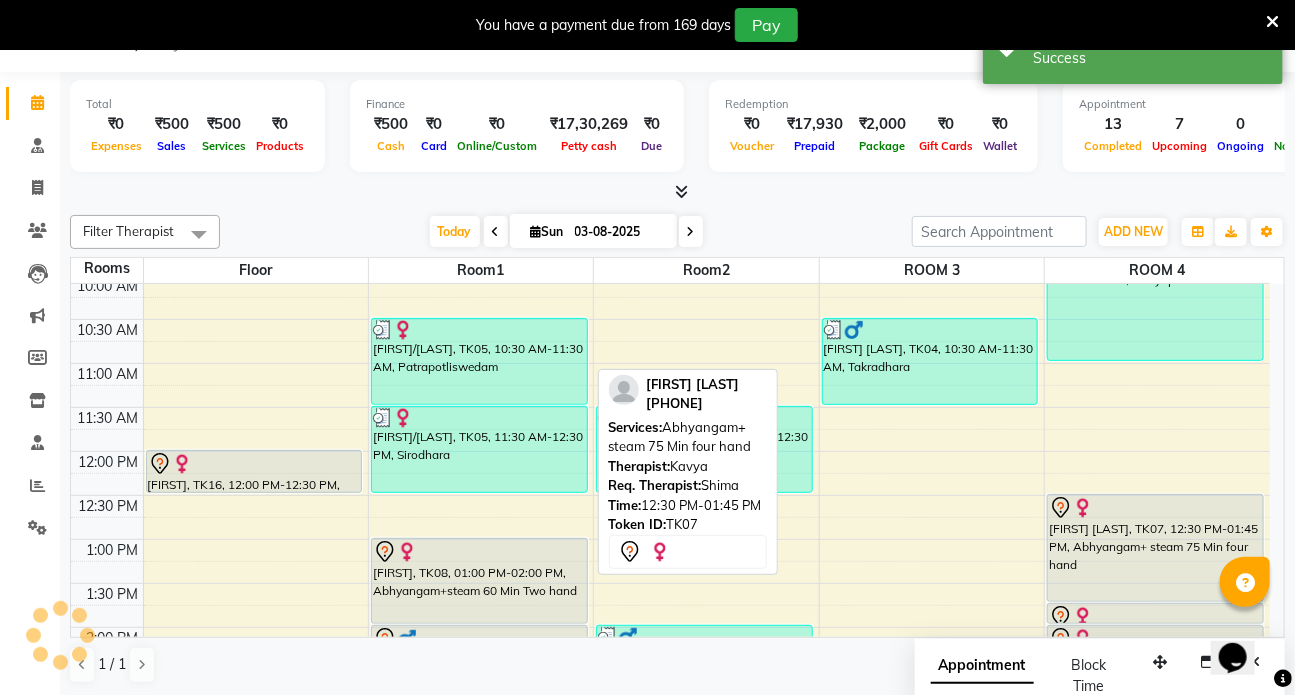 scroll, scrollTop: 0, scrollLeft: 0, axis: both 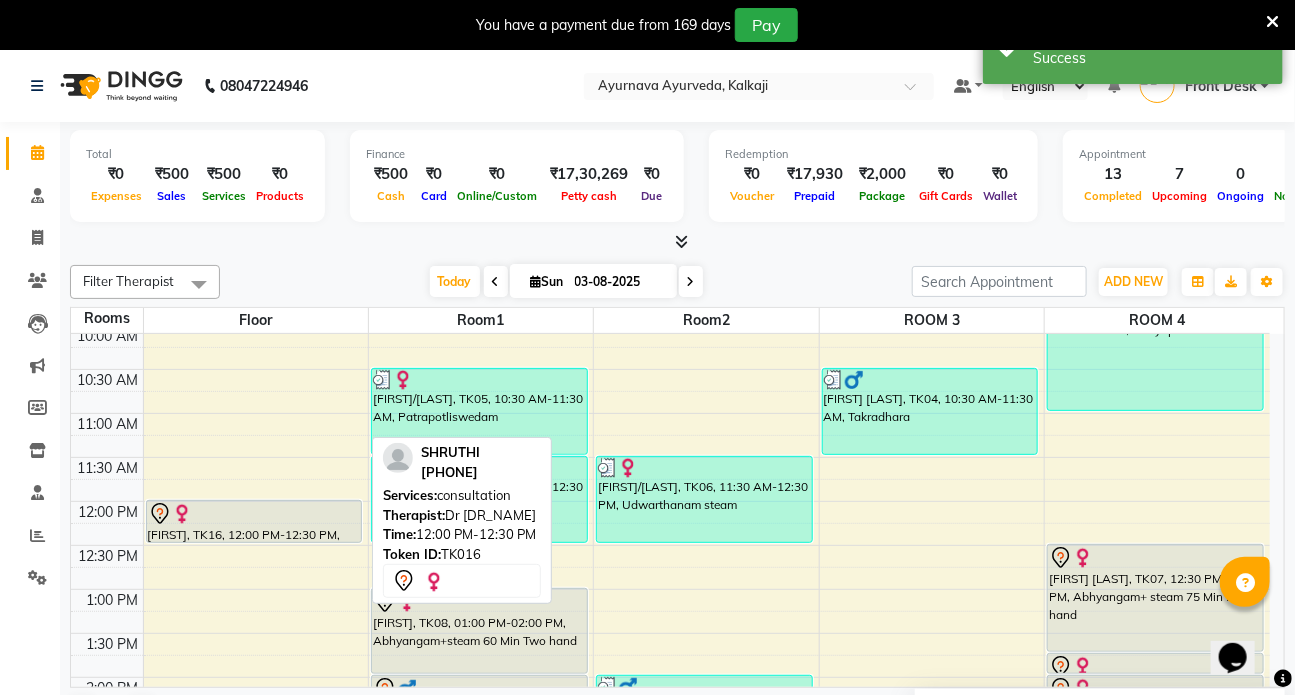 click on "[FIRST], TK16, 12:00 PM-12:30 PM, consultation" at bounding box center (254, 521) 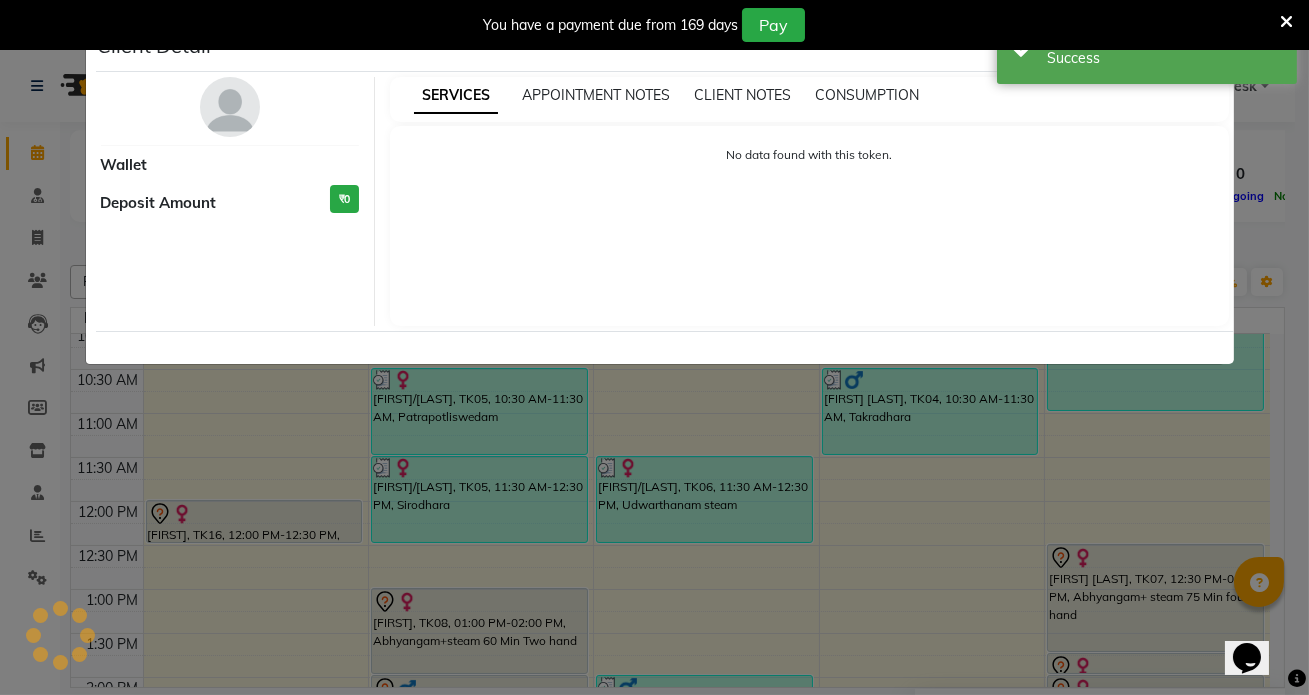 select on "7" 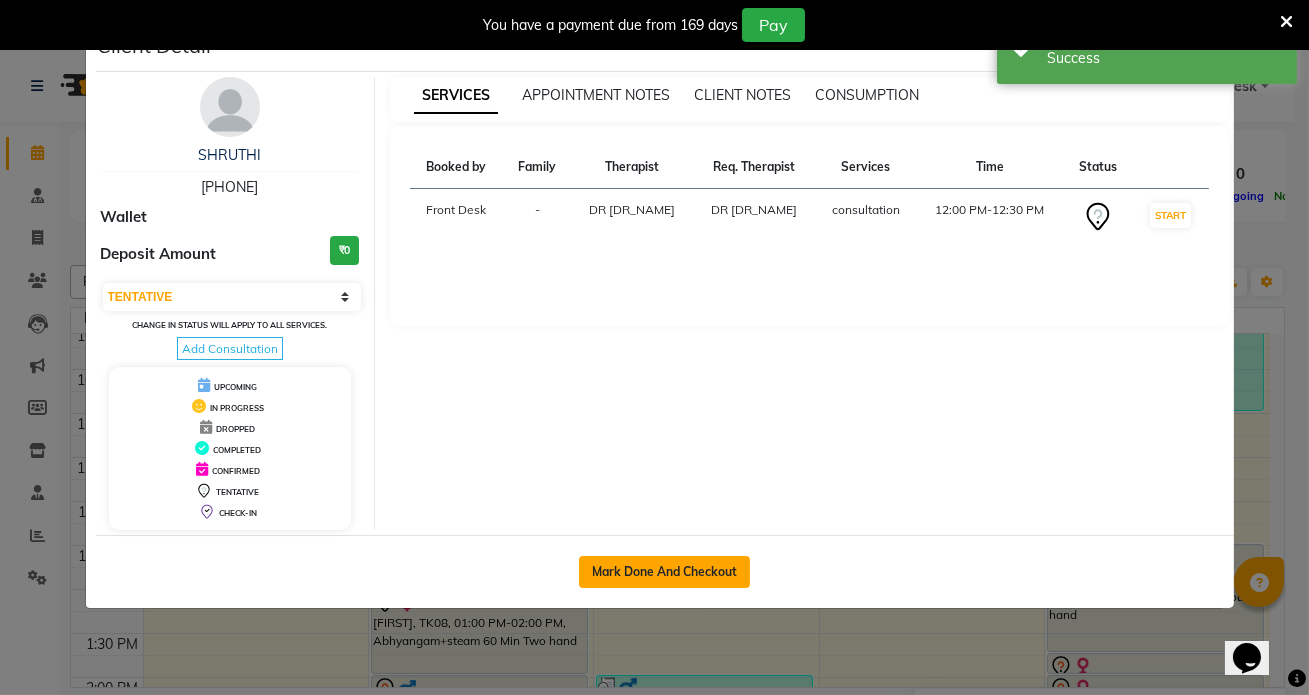 click on "Mark Done And Checkout" 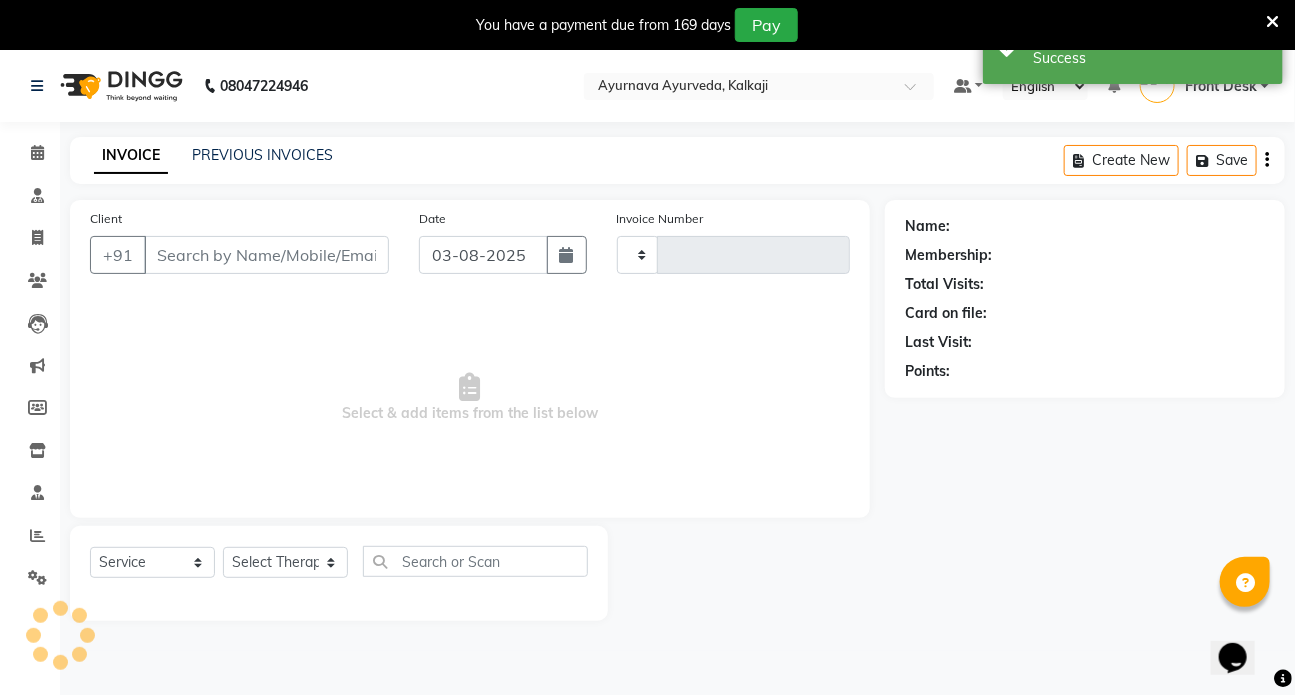 type on "1050" 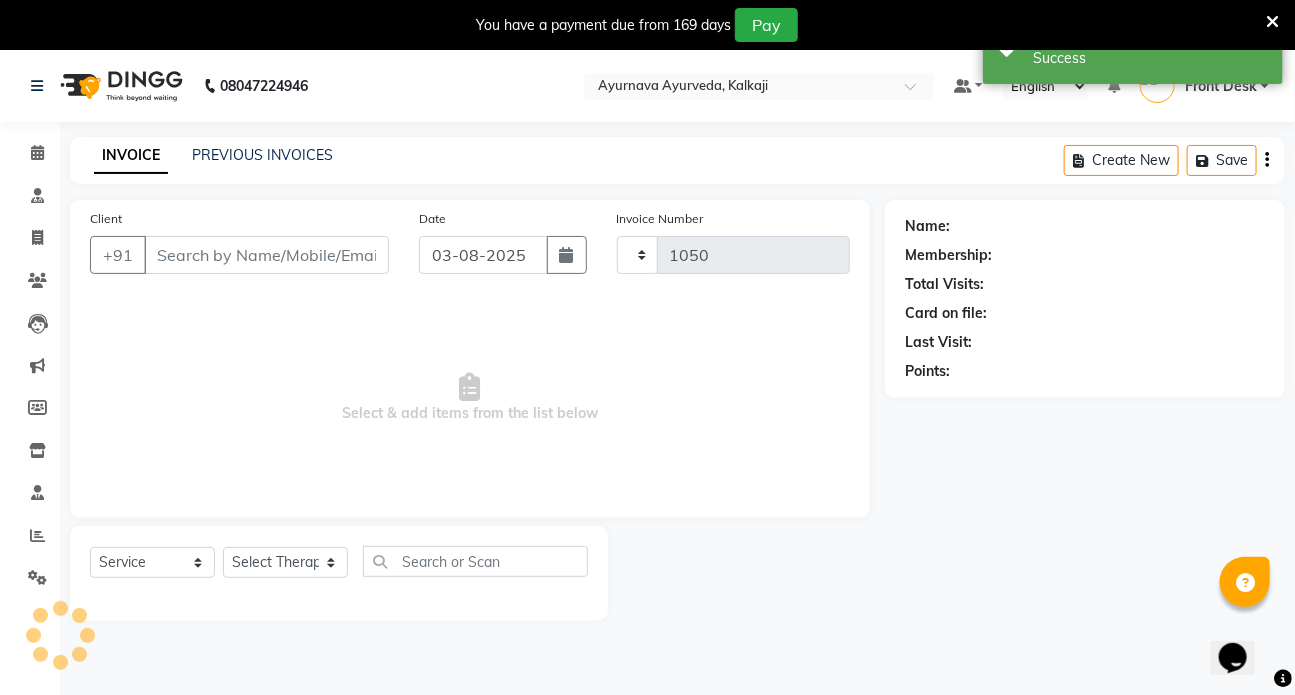select on "5585" 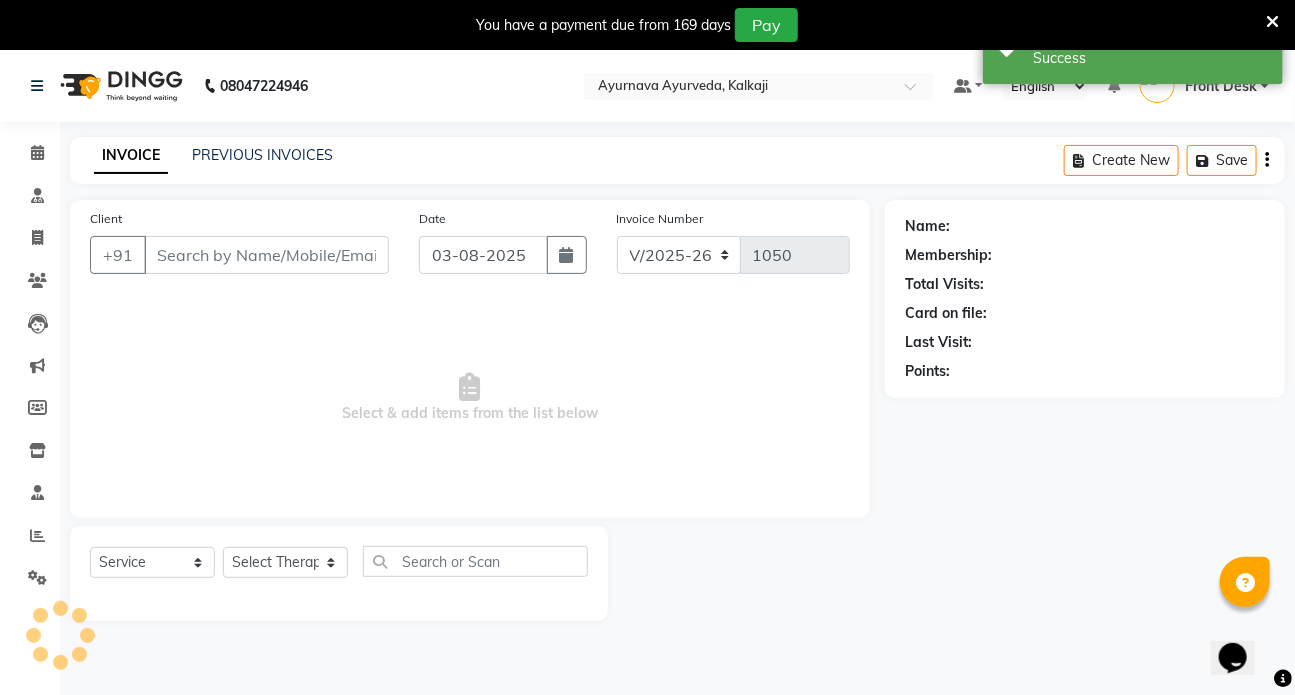 type on "[PHONE]" 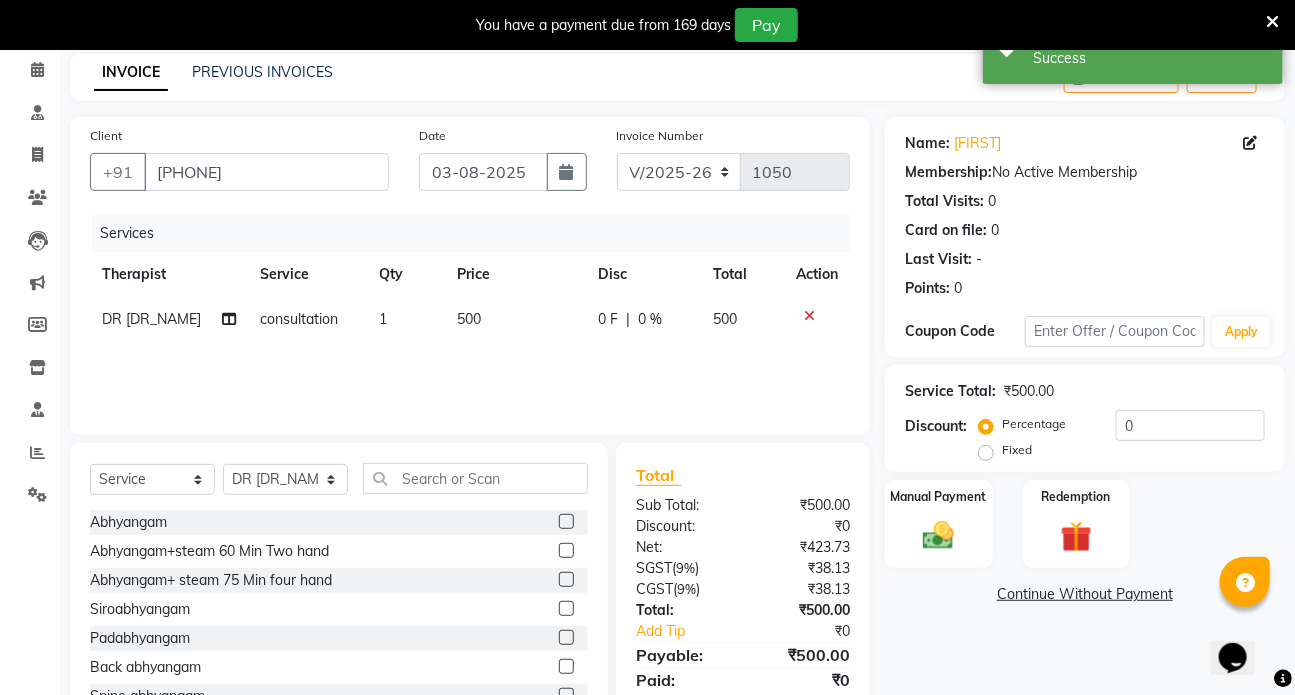 scroll, scrollTop: 90, scrollLeft: 0, axis: vertical 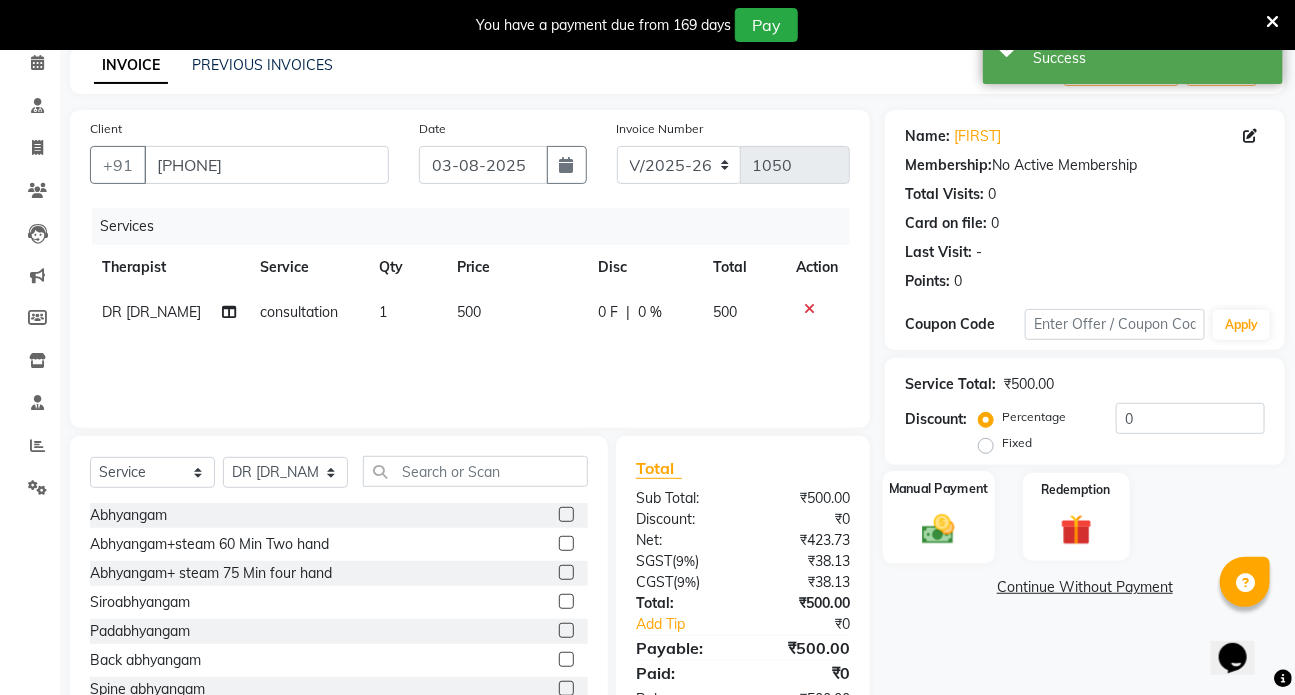 click 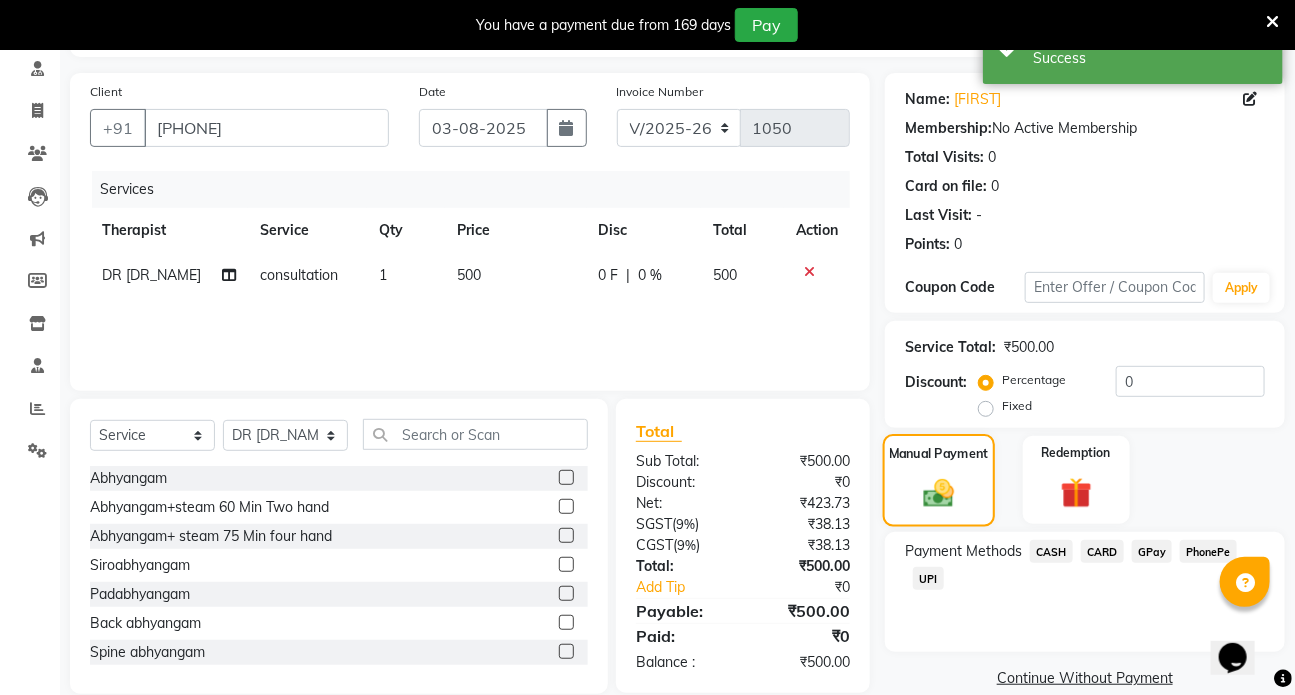 scroll, scrollTop: 156, scrollLeft: 0, axis: vertical 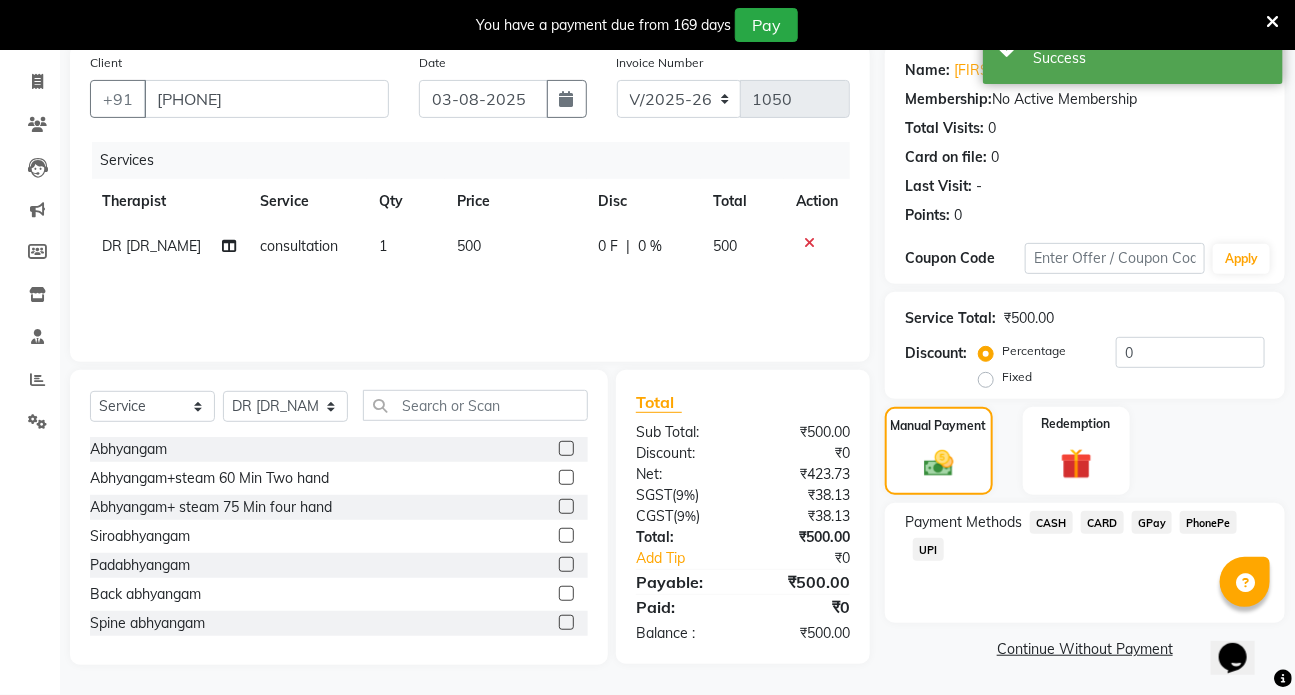 click on "CASH" 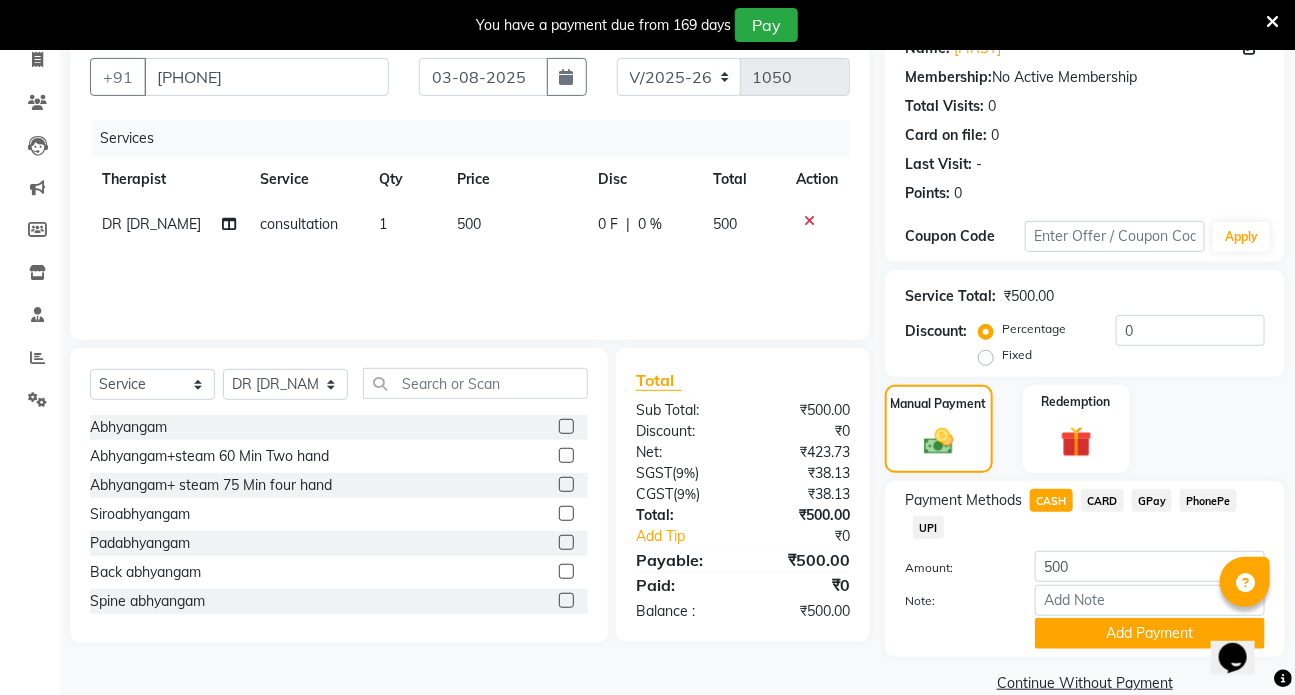 scroll, scrollTop: 210, scrollLeft: 0, axis: vertical 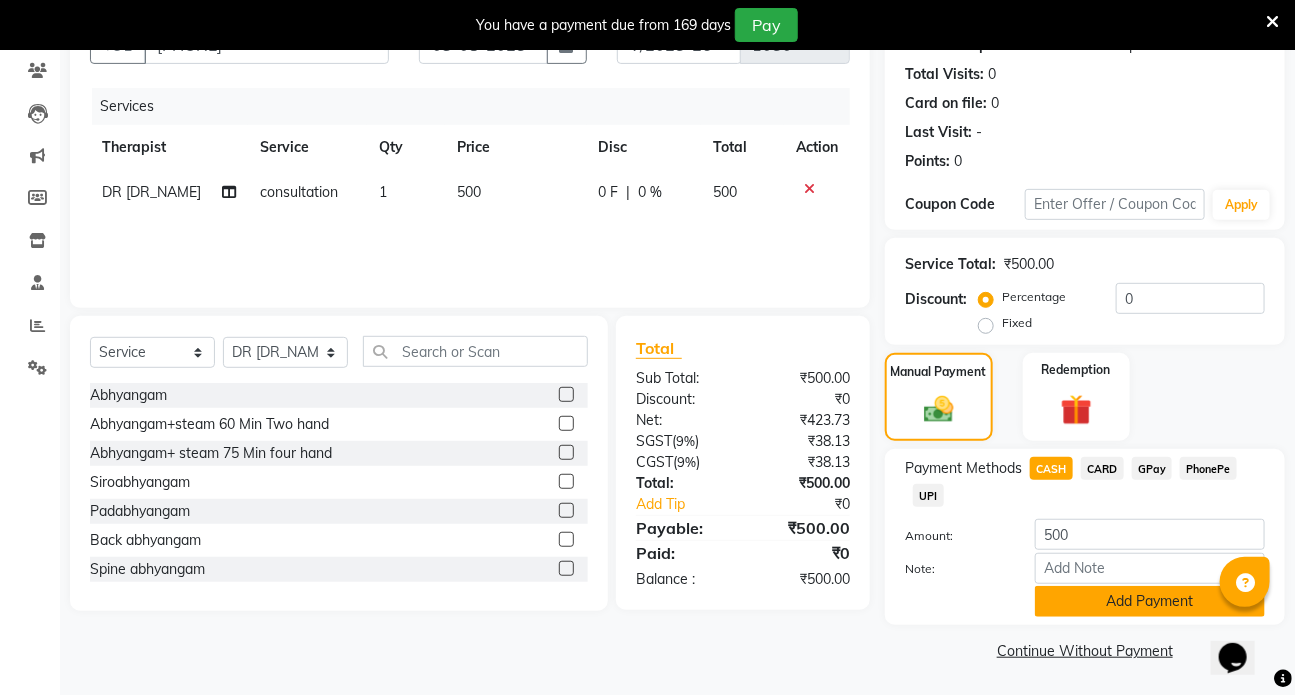 click on "Add Payment" 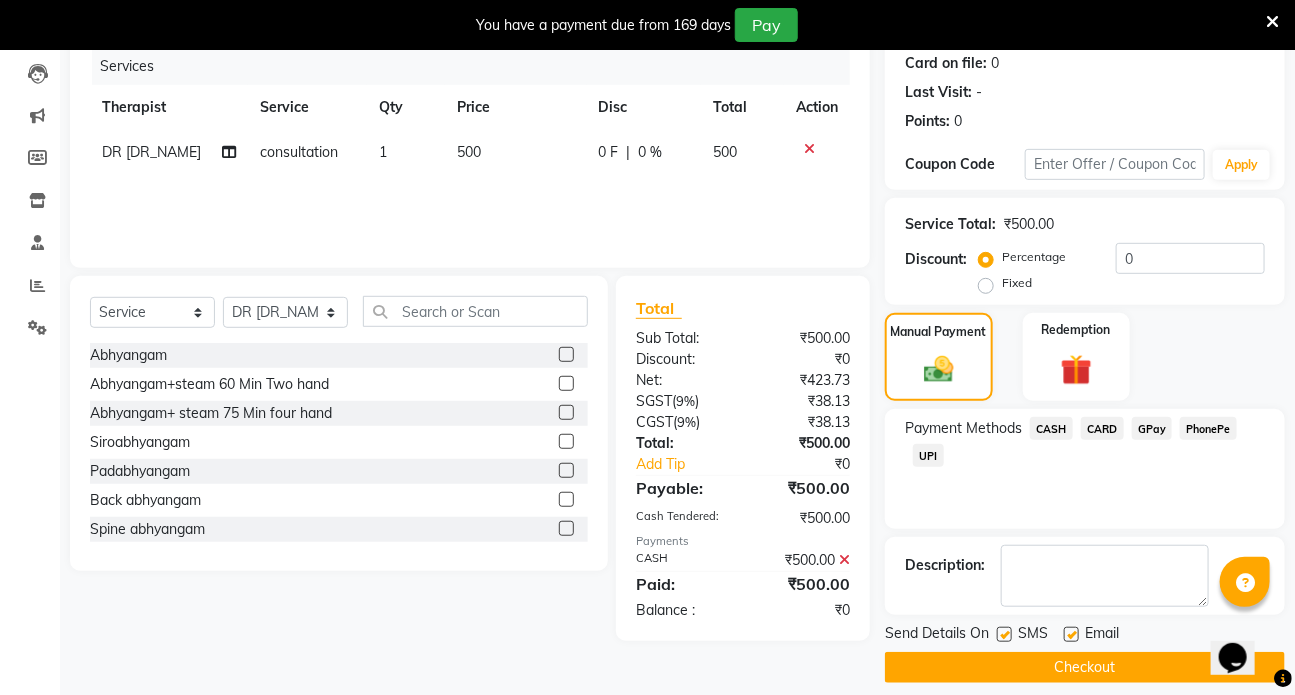 scroll, scrollTop: 267, scrollLeft: 0, axis: vertical 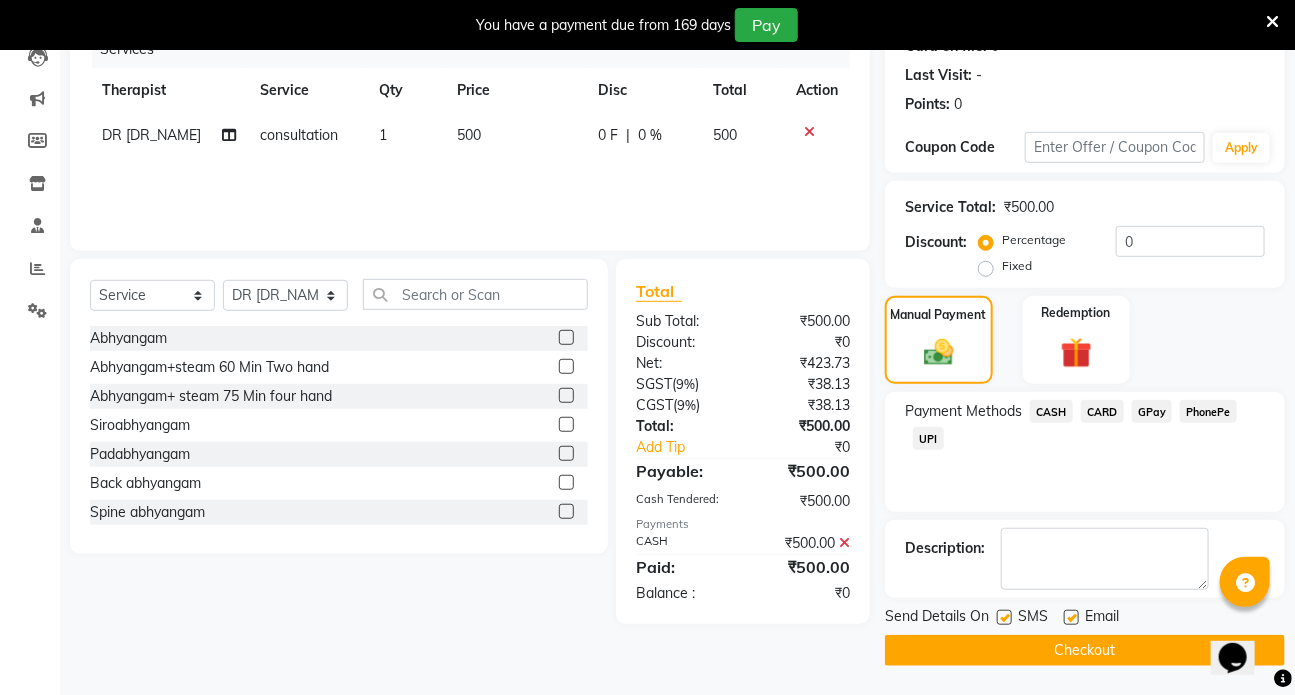 click 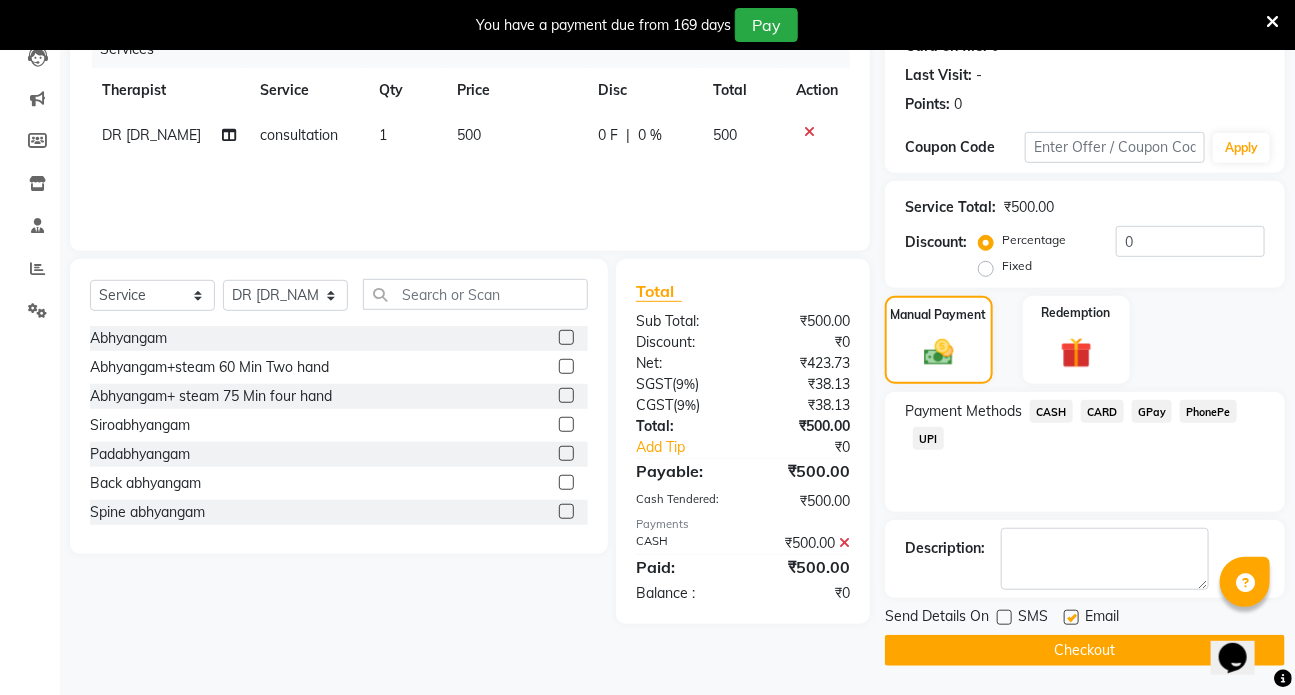 click 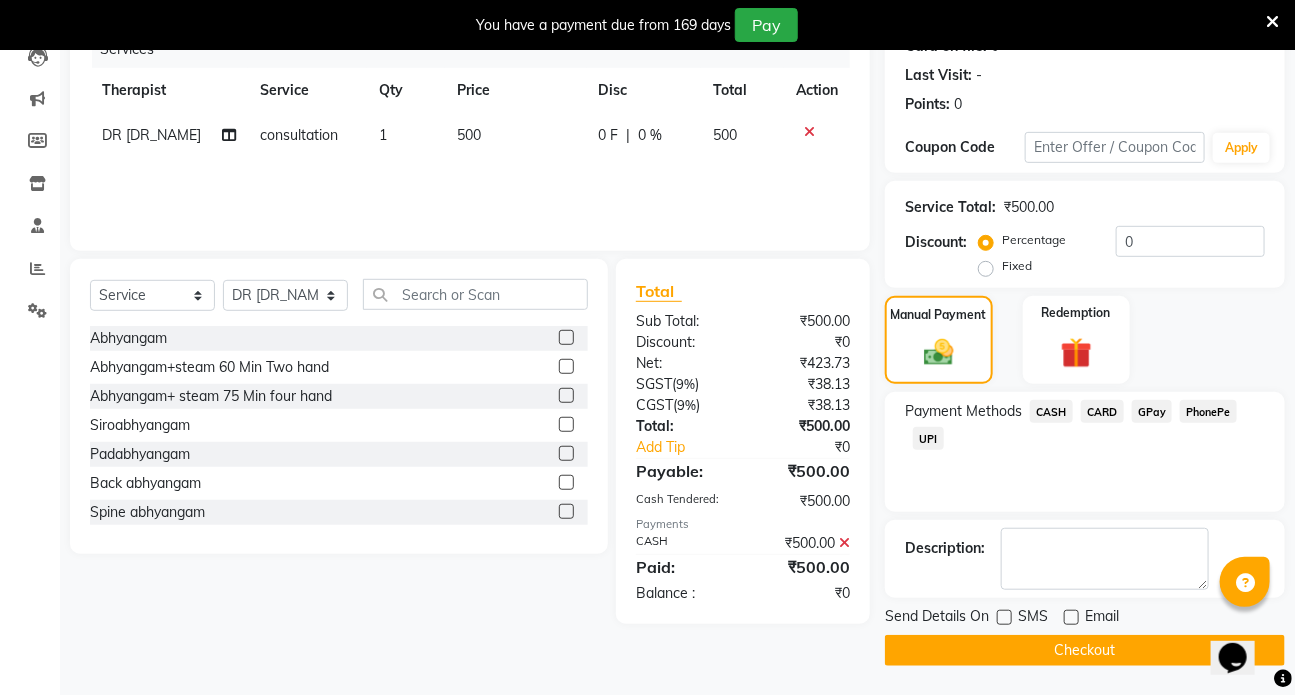 click on "Checkout" 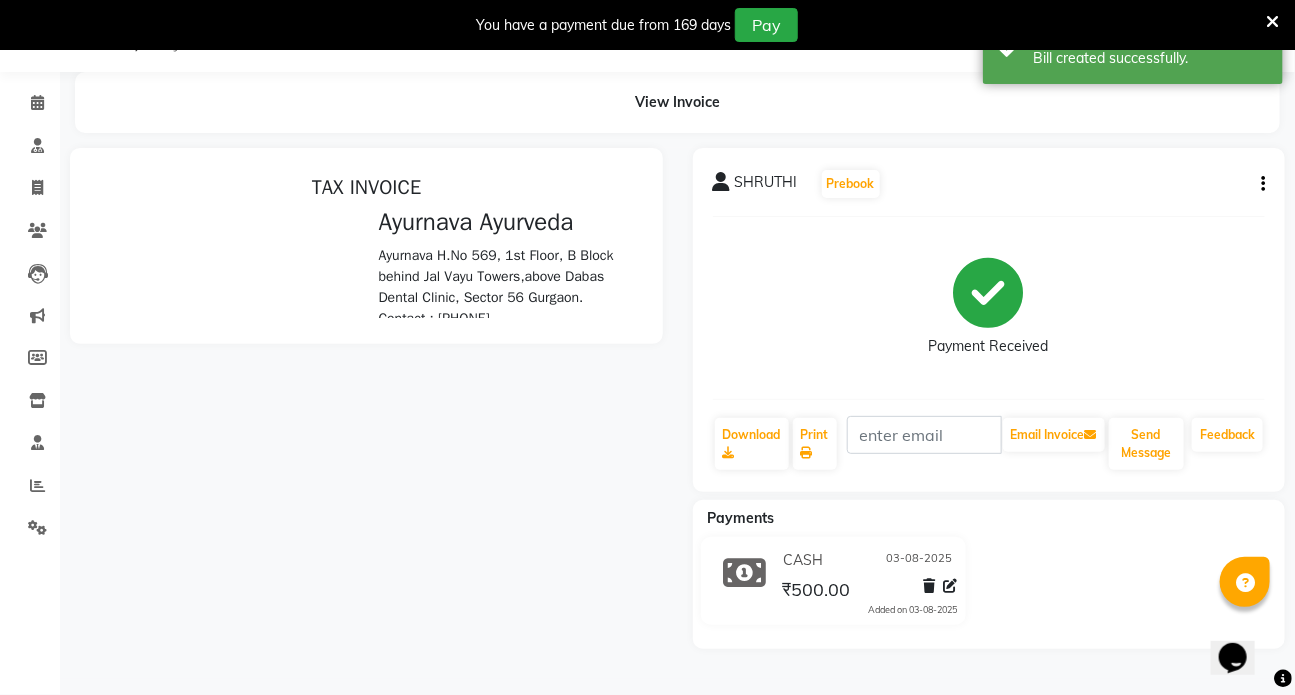 scroll, scrollTop: 81, scrollLeft: 0, axis: vertical 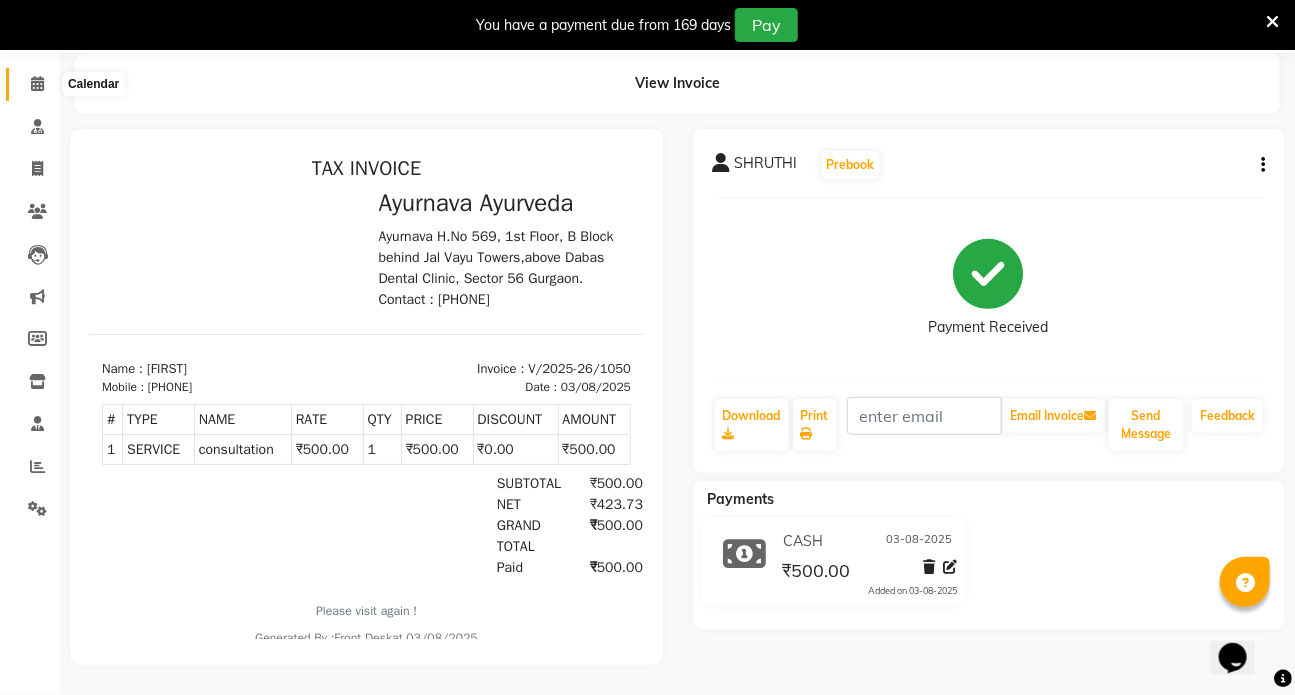 click 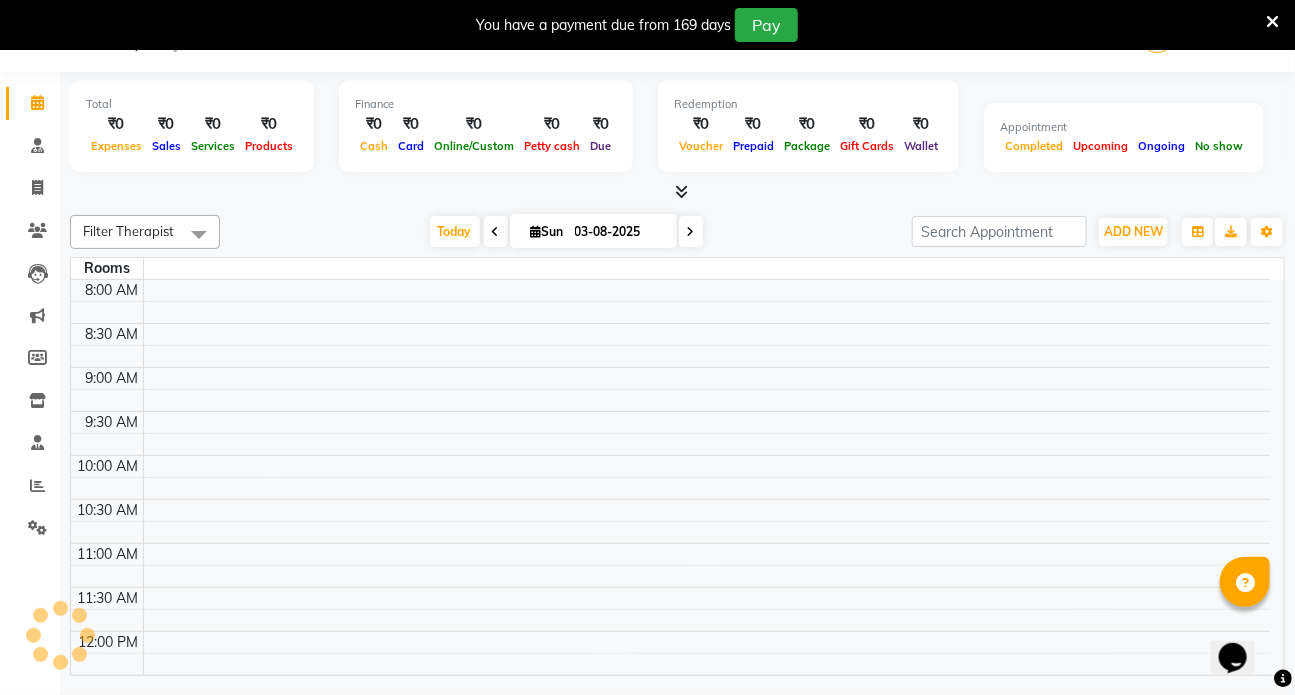 scroll, scrollTop: 50, scrollLeft: 0, axis: vertical 